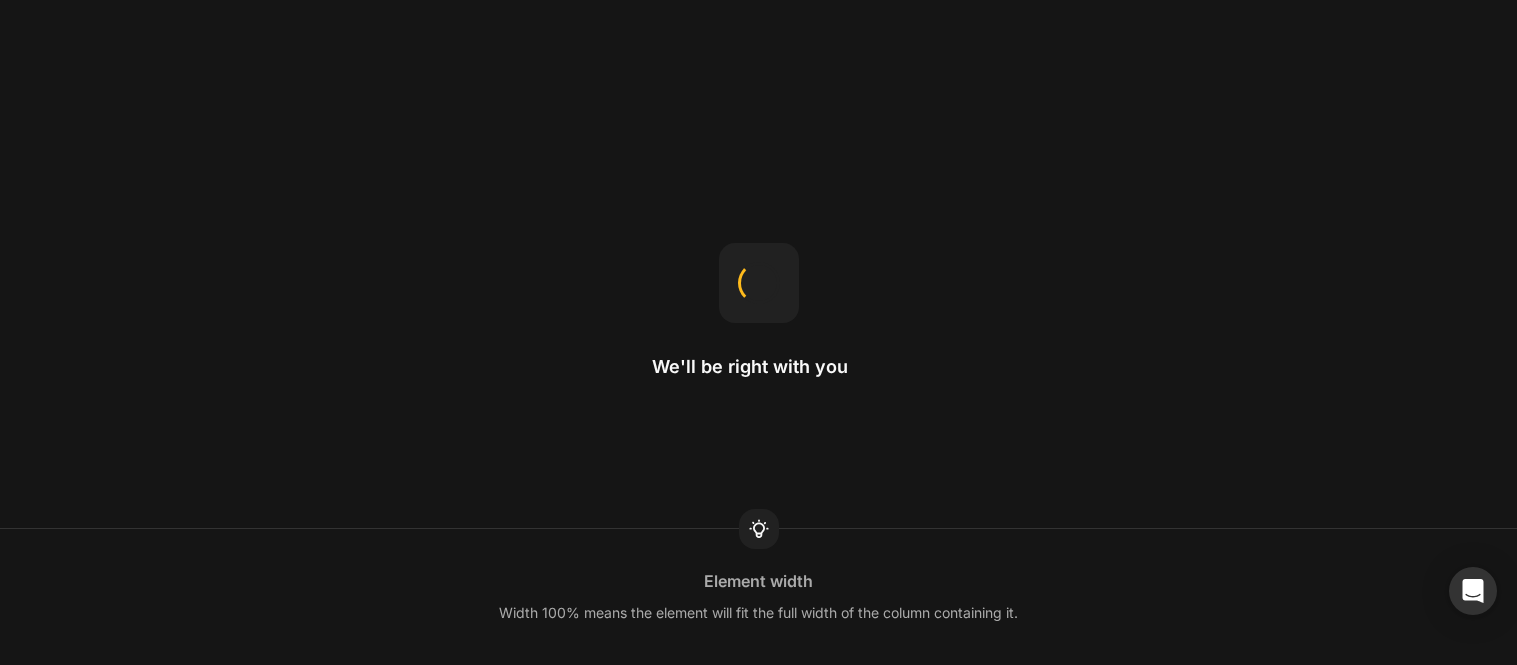 scroll, scrollTop: 0, scrollLeft: 0, axis: both 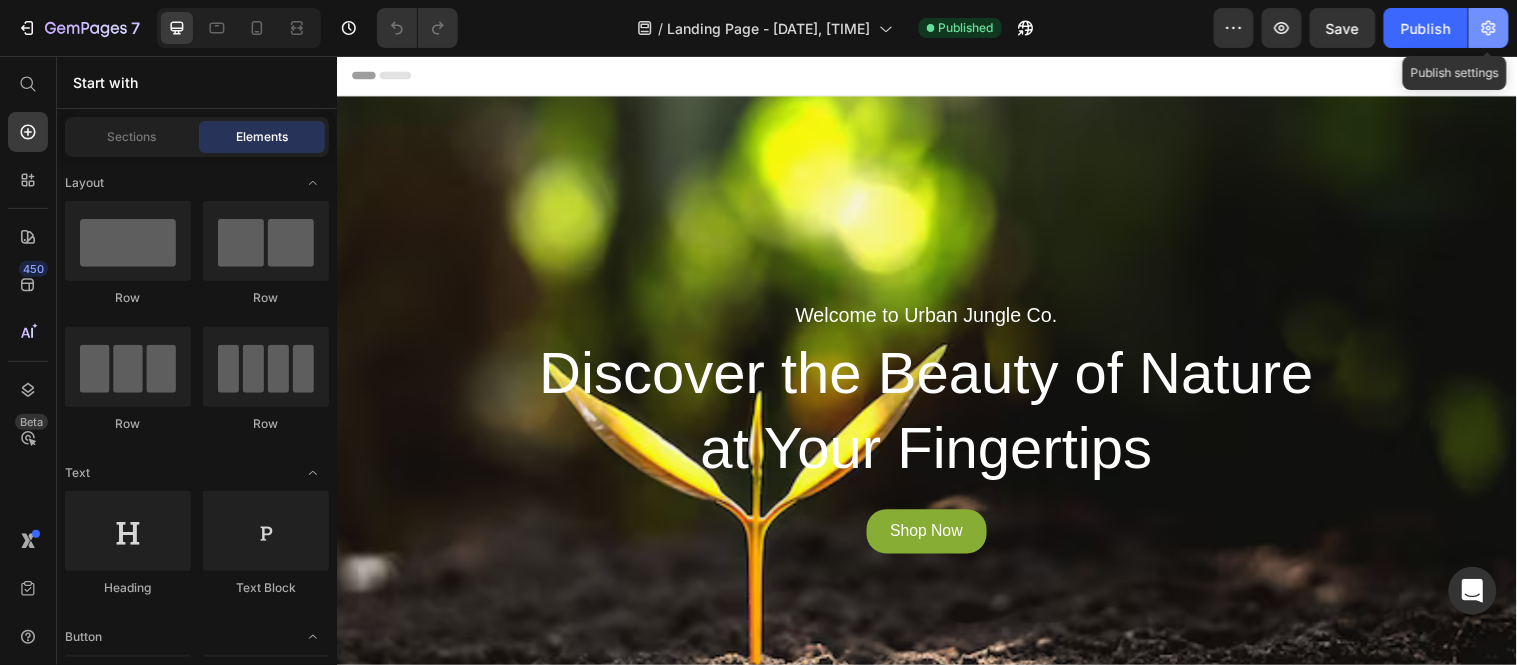 click 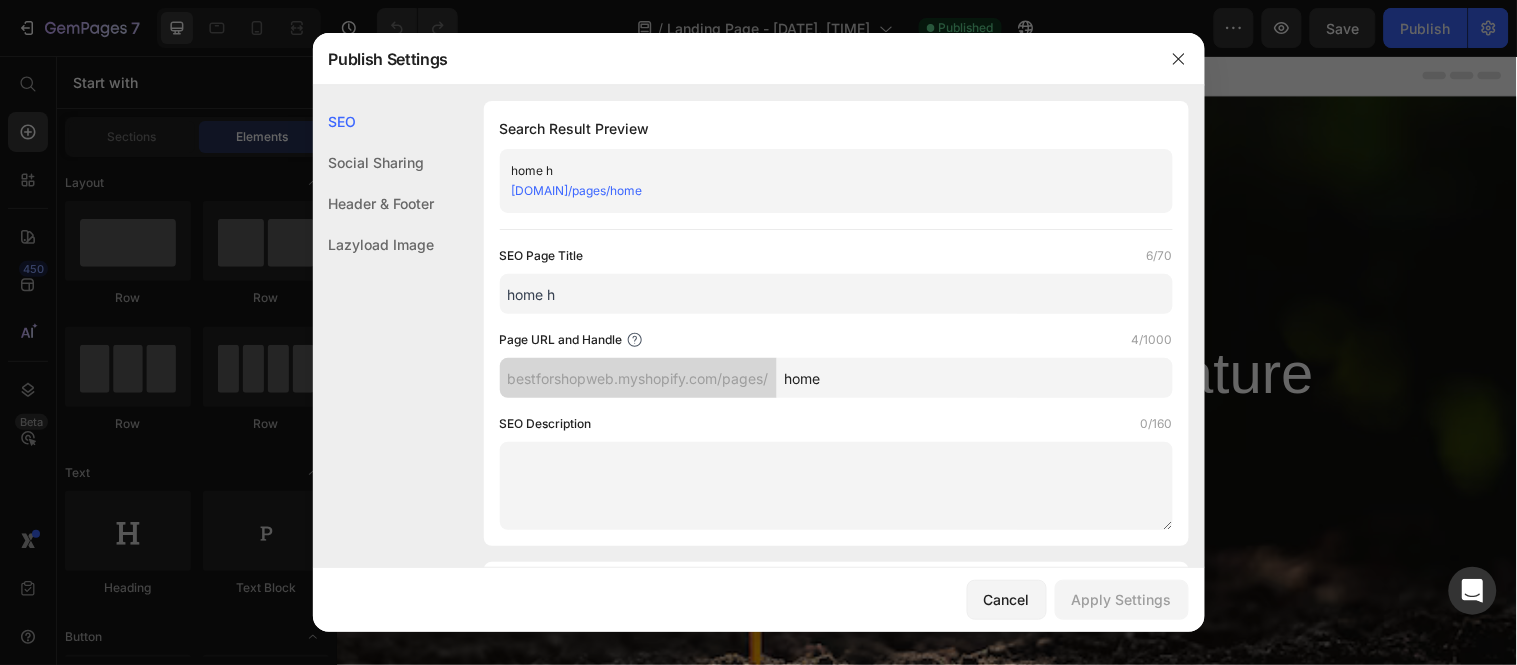 click on "Header & Footer" 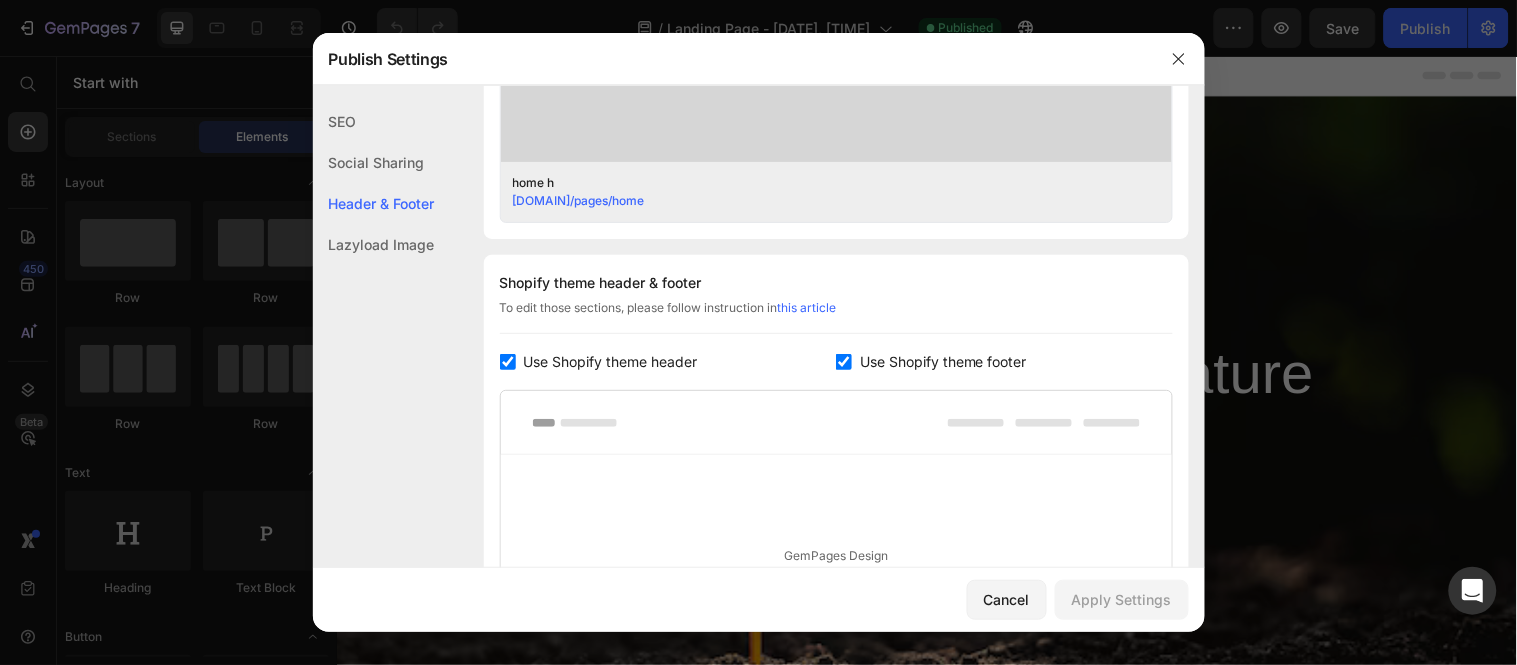 scroll, scrollTop: 936, scrollLeft: 0, axis: vertical 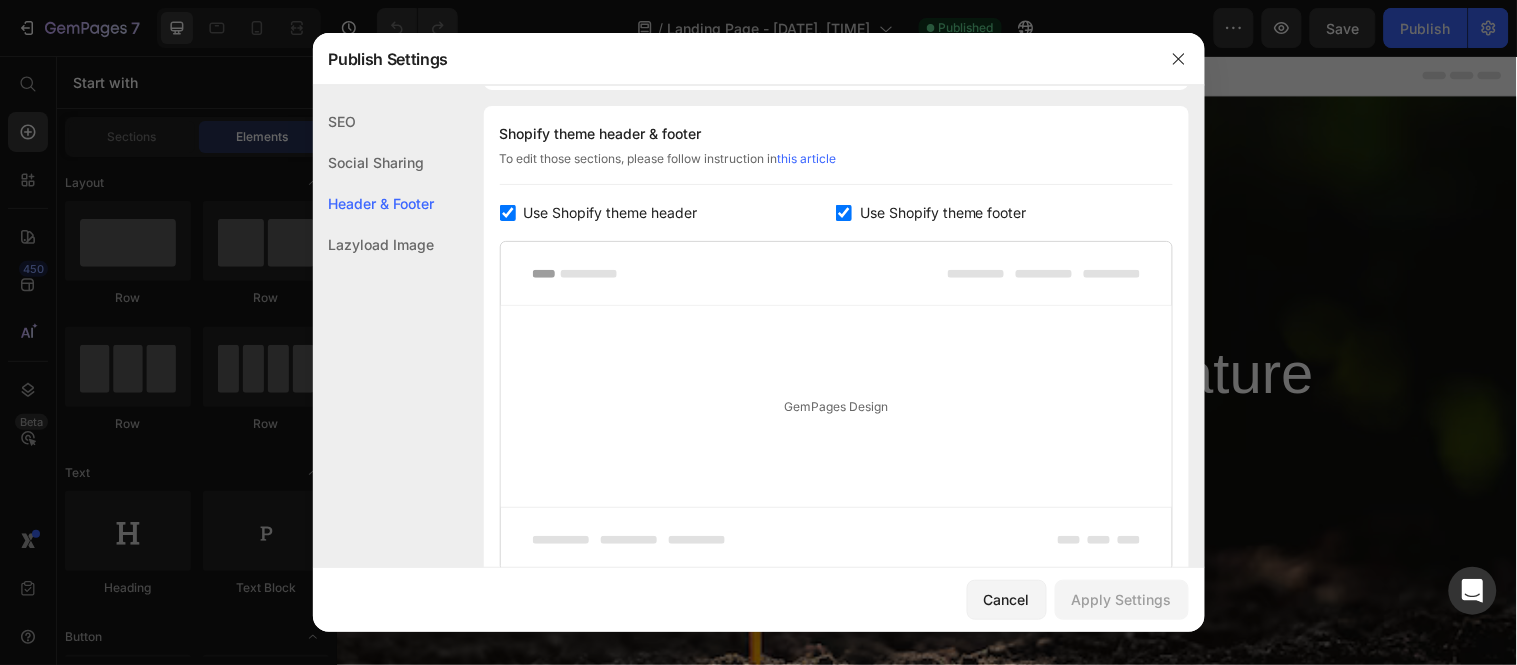 click at bounding box center (508, 213) 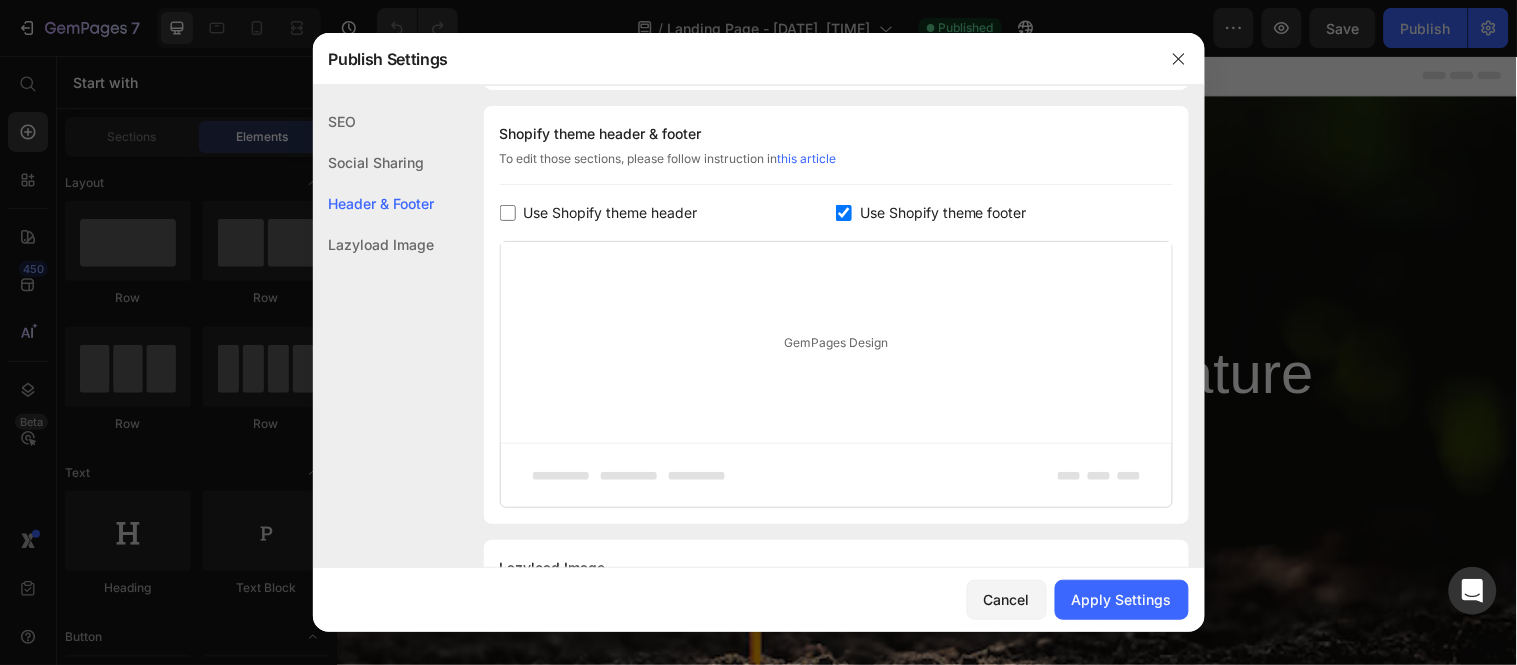 click on "Use Shopify theme header" at bounding box center [607, 213] 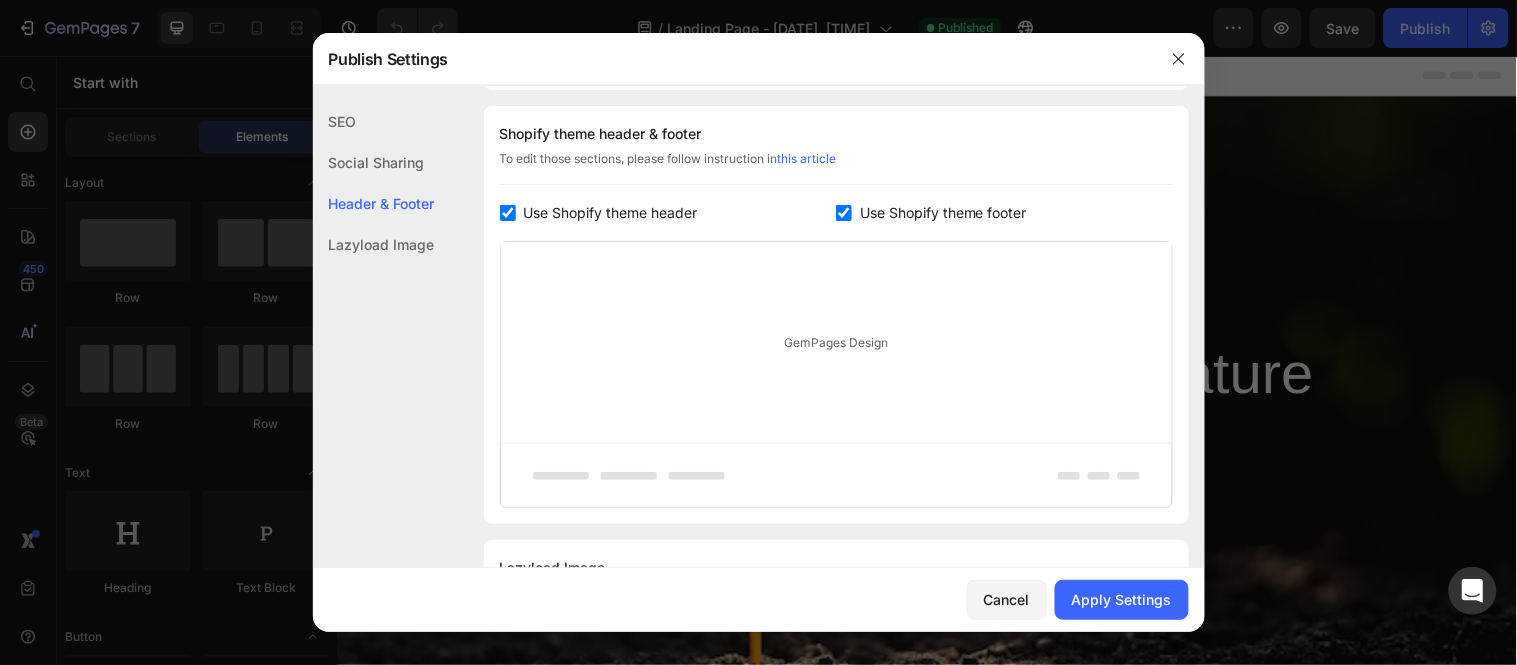 checkbox on "true" 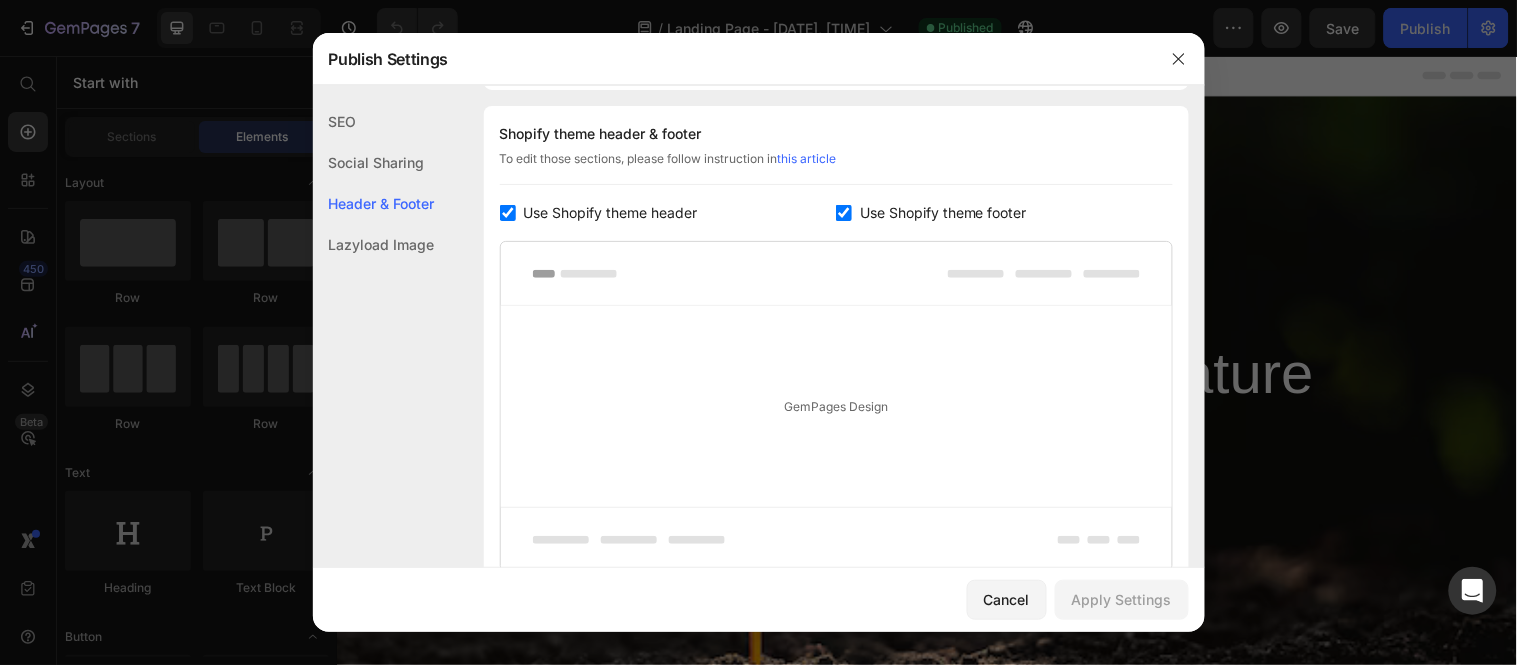 click on "Use Shopify theme footer" at bounding box center (943, 213) 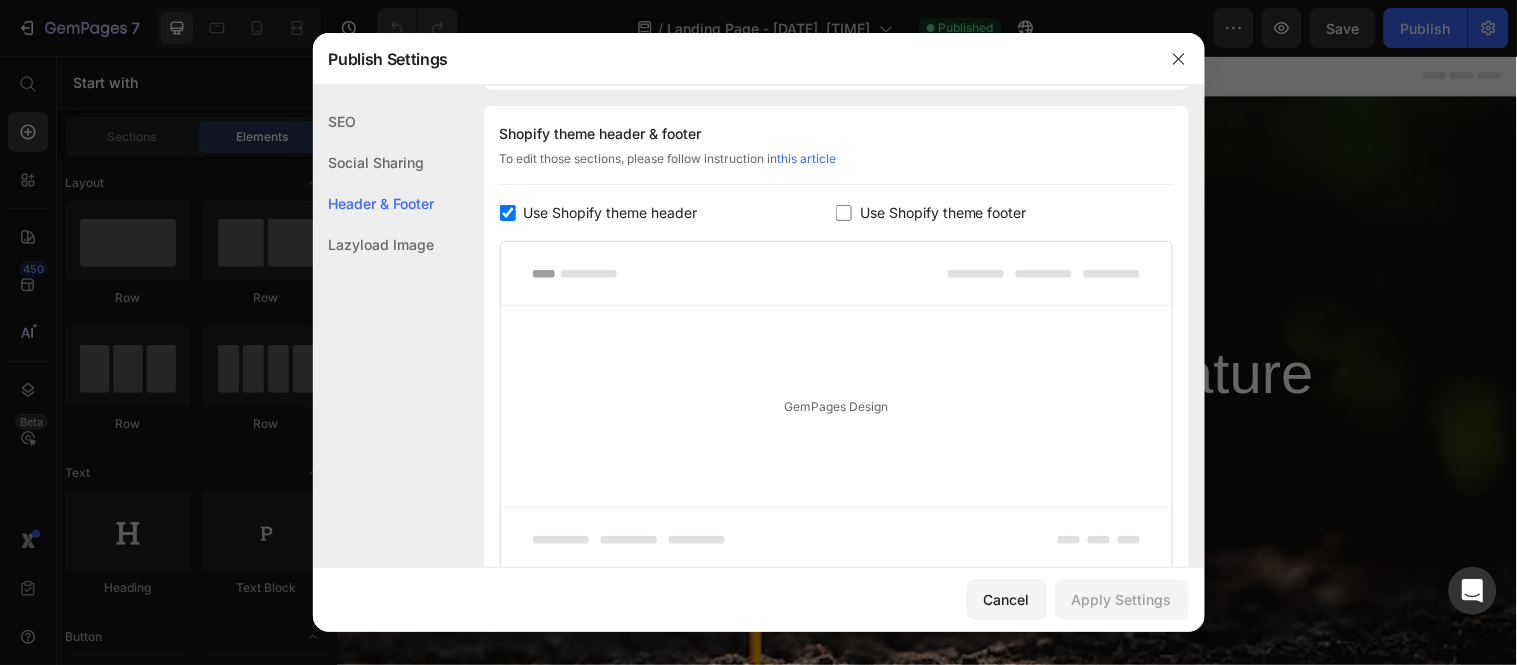 checkbox on "false" 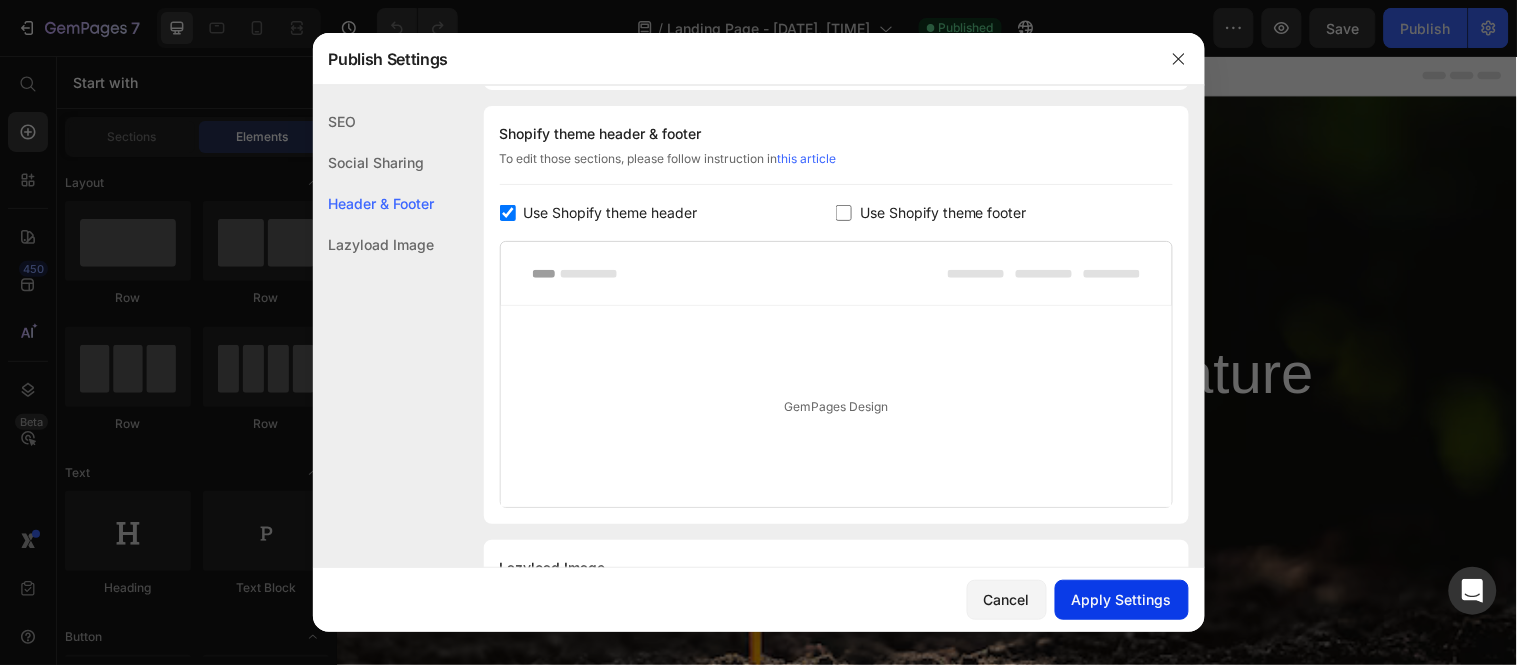 click on "Apply Settings" at bounding box center (1122, 599) 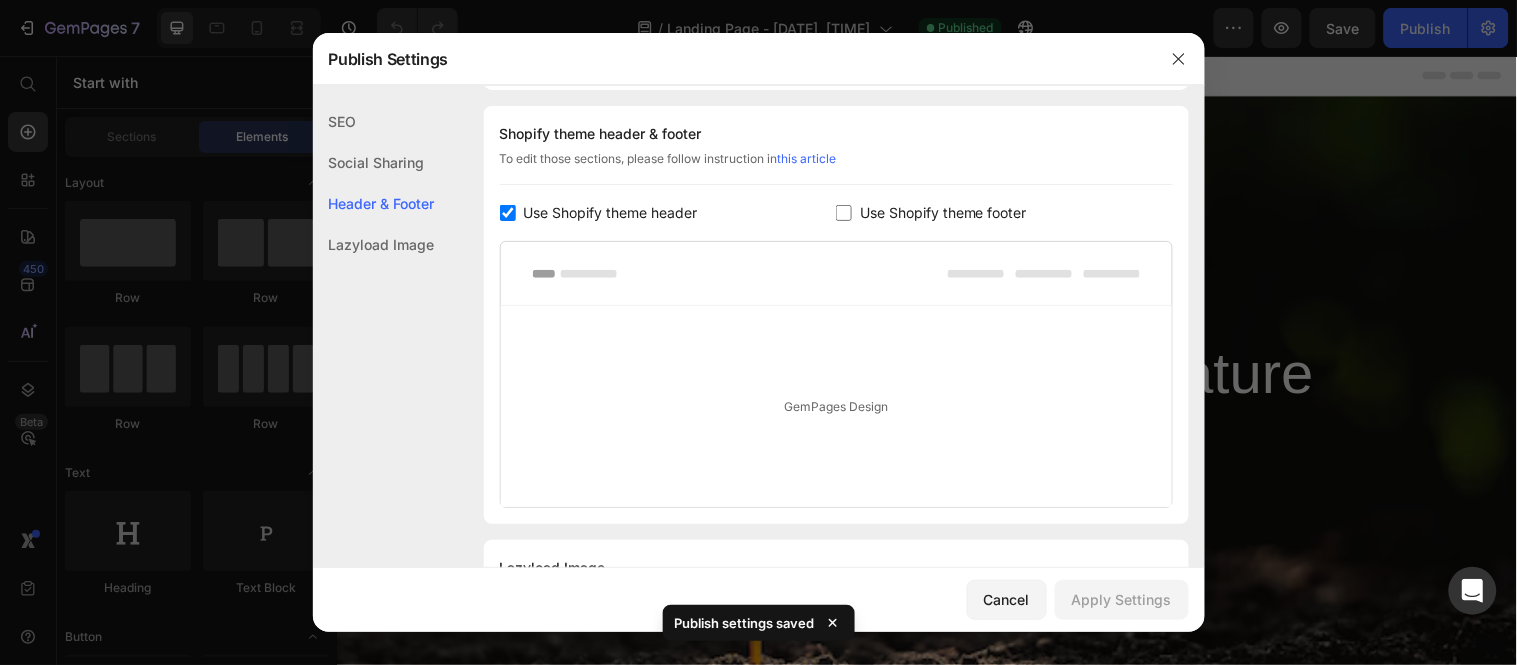 click on "Social Sharing" 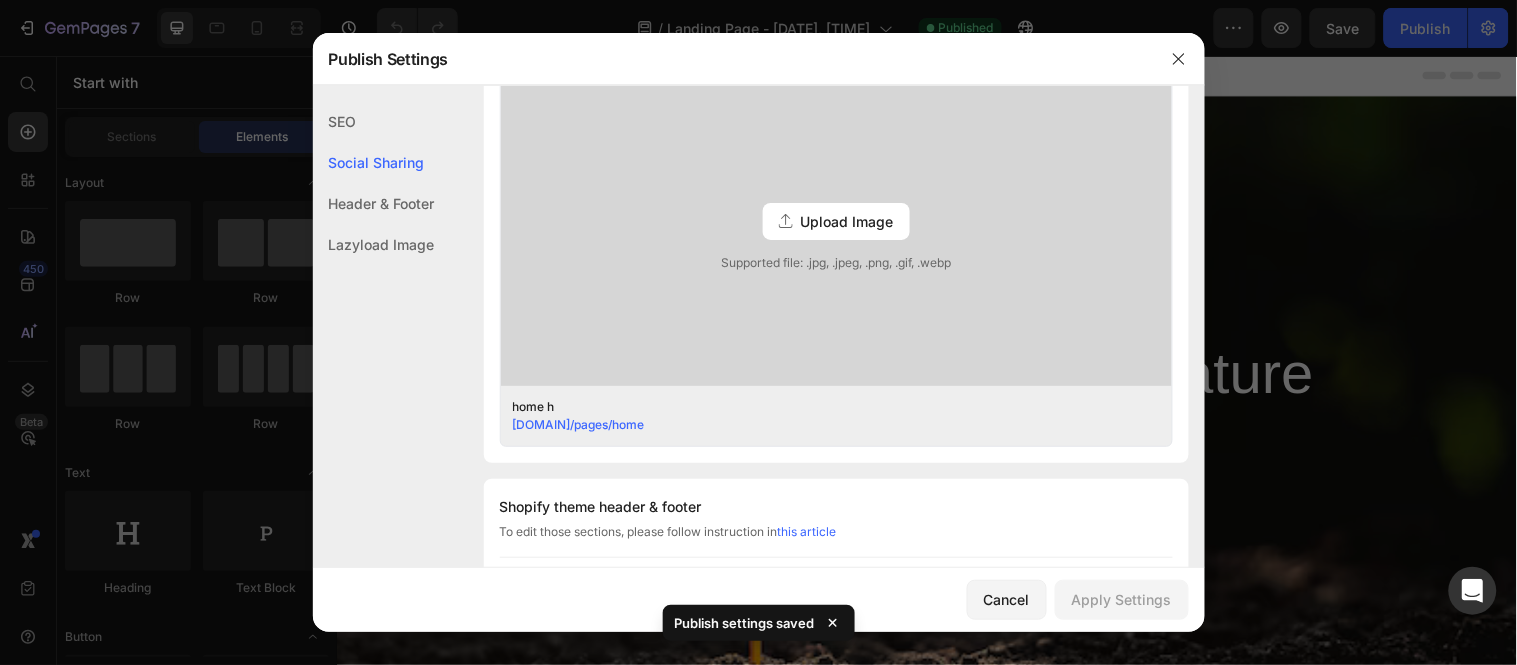 scroll, scrollTop: 456, scrollLeft: 0, axis: vertical 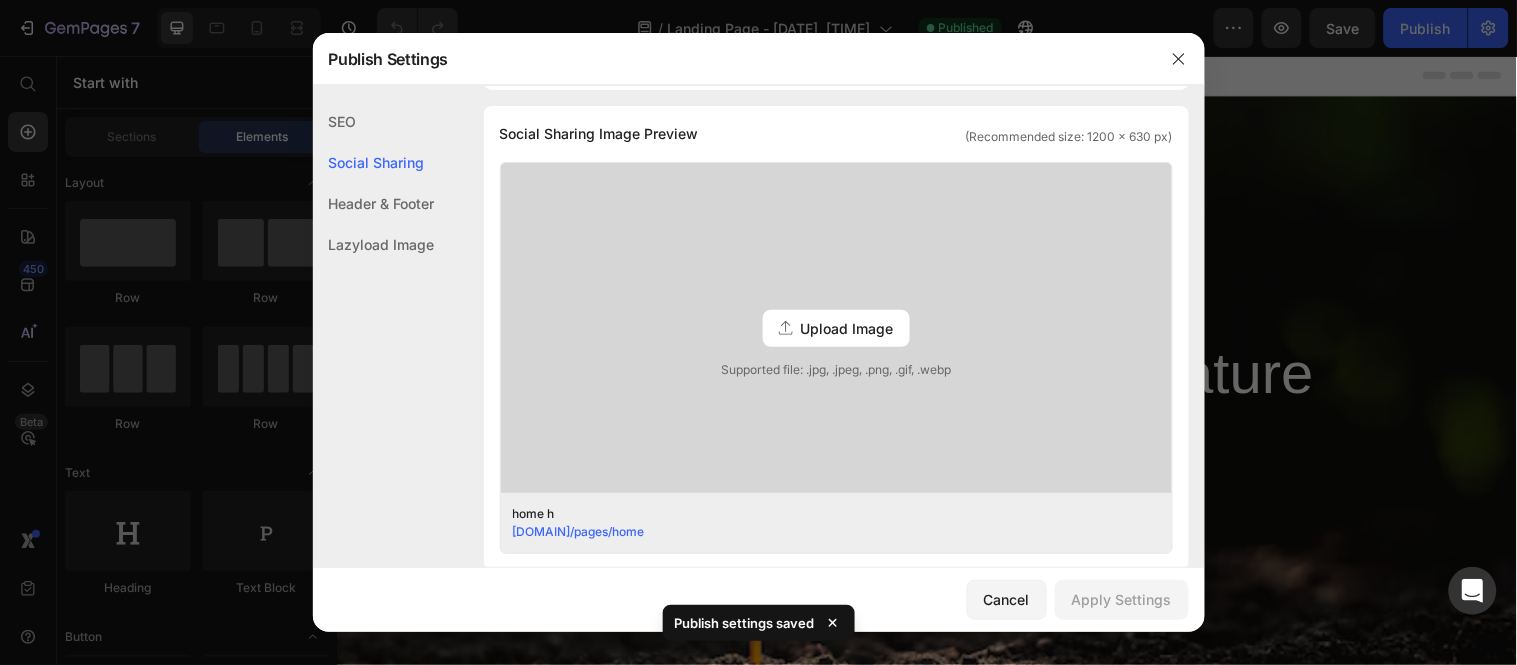 click on "SEO" 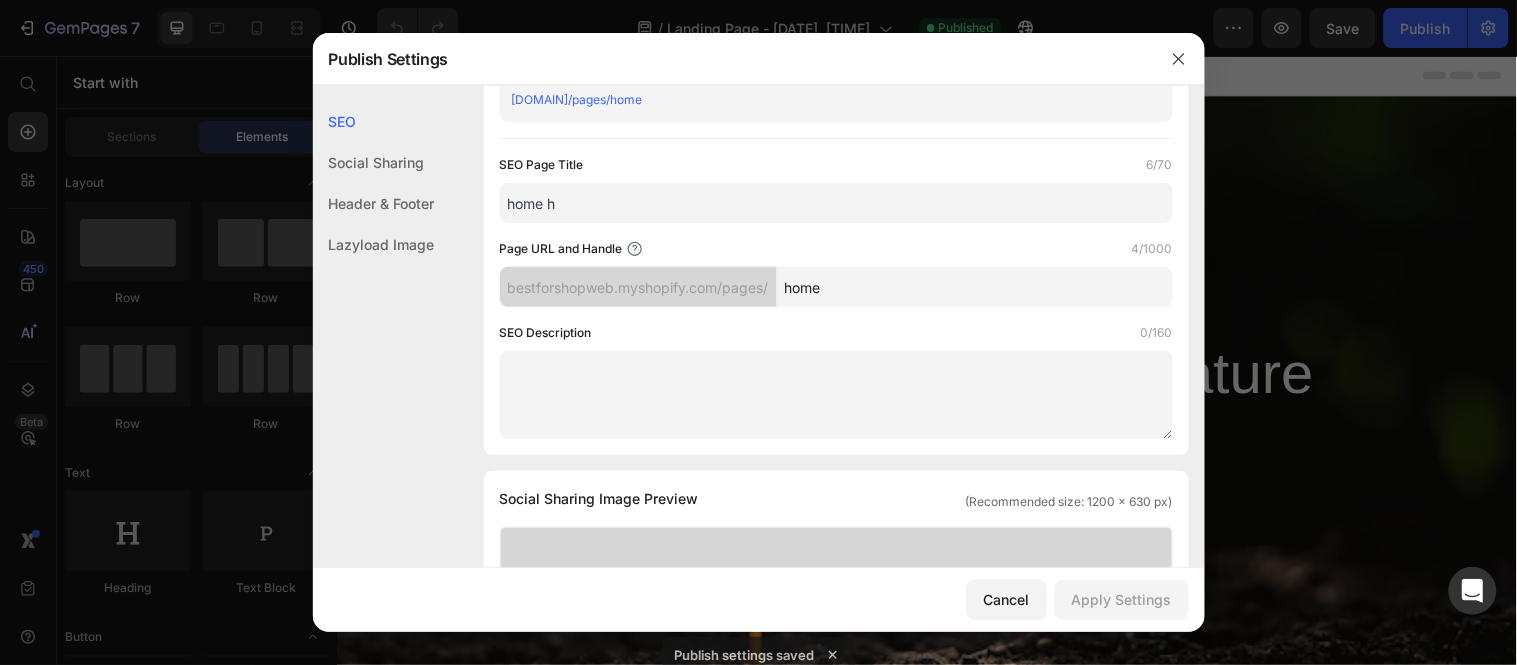 scroll, scrollTop: 0, scrollLeft: 0, axis: both 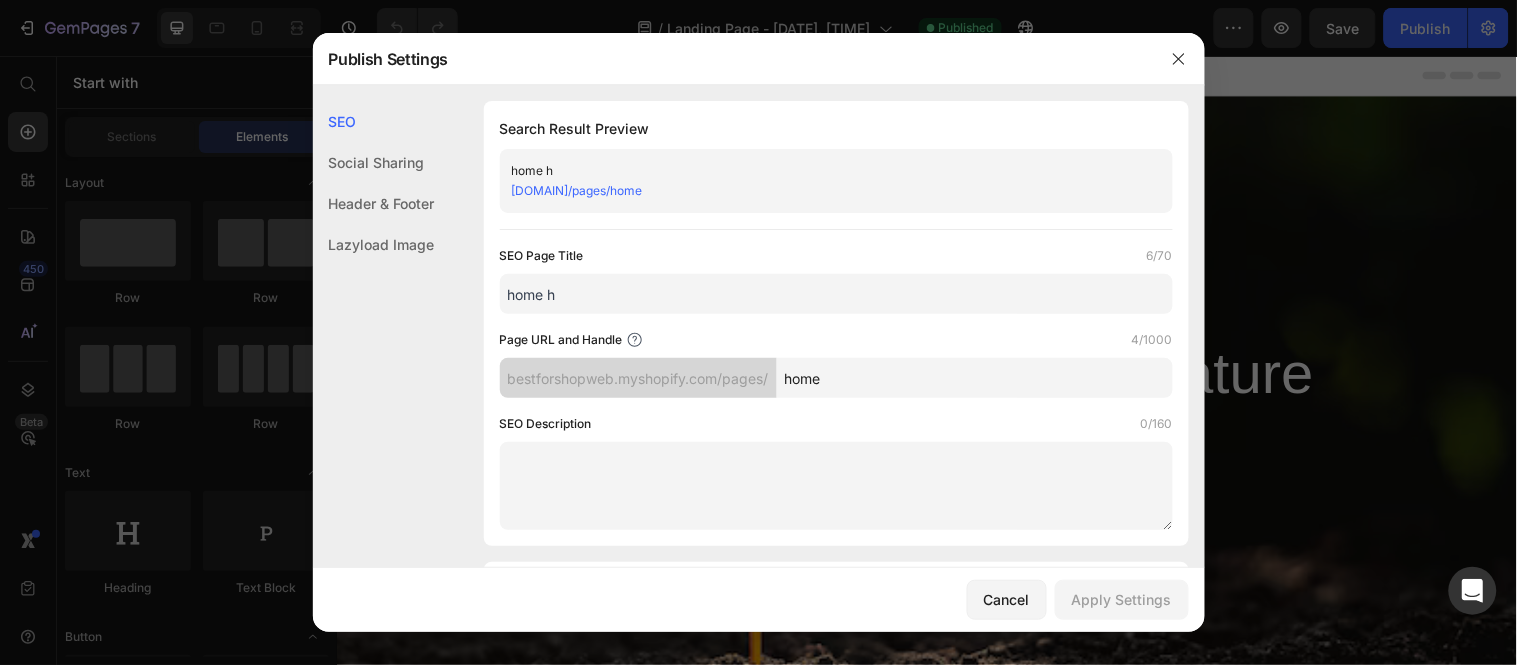 click on "Lazyload Image" 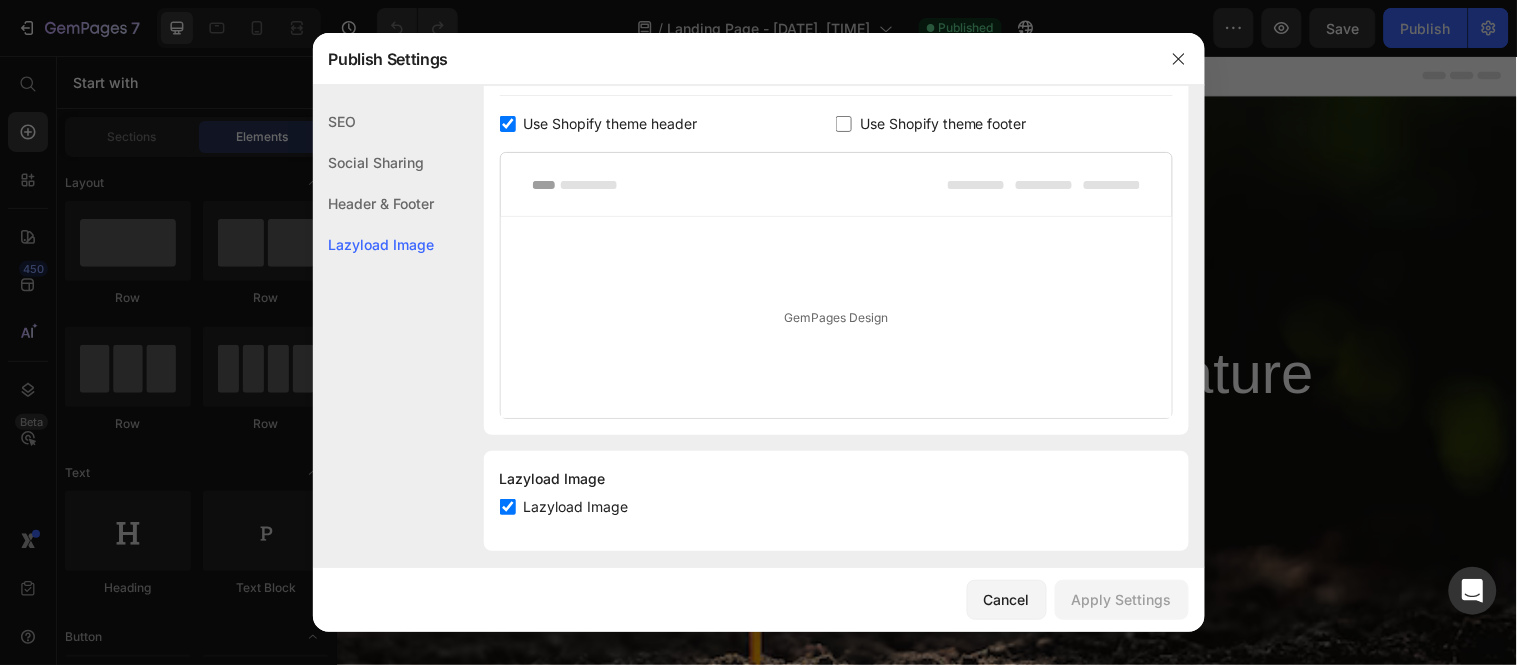scroll, scrollTop: 1040, scrollLeft: 0, axis: vertical 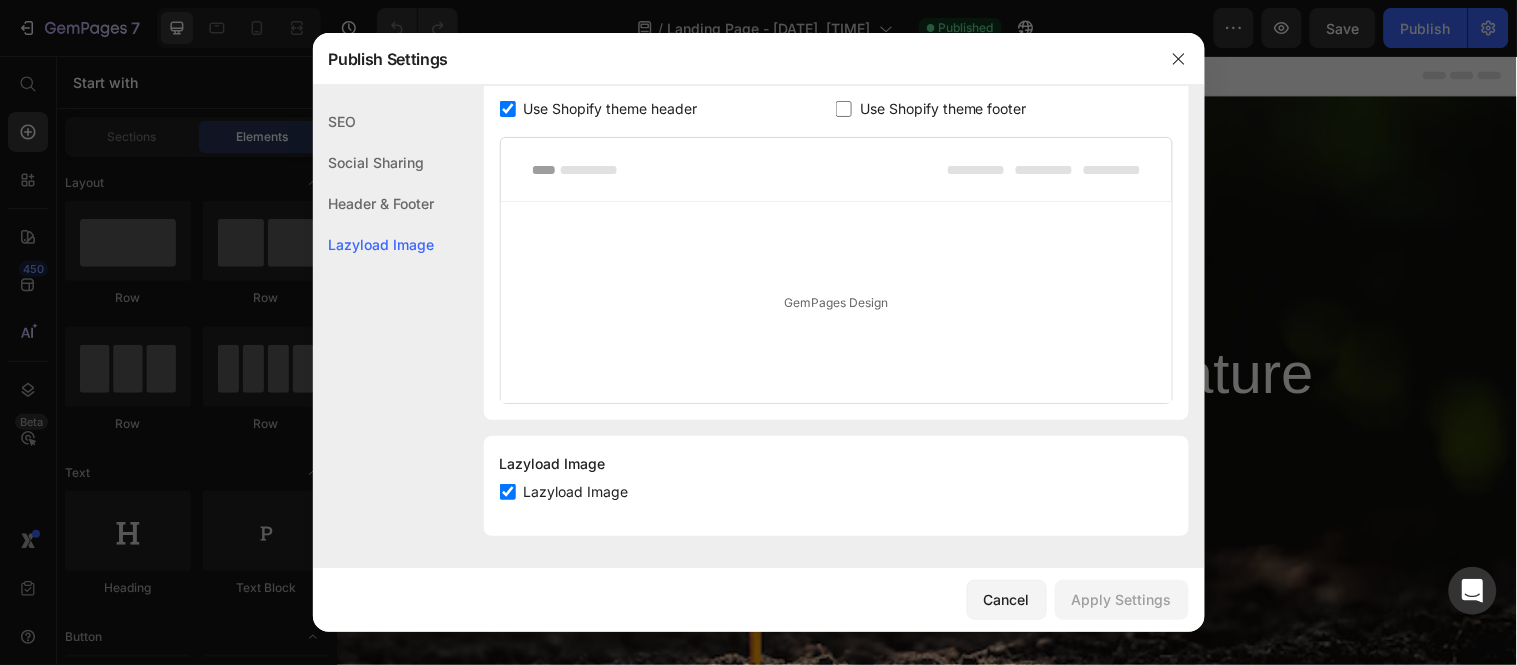 click on "Social Sharing" 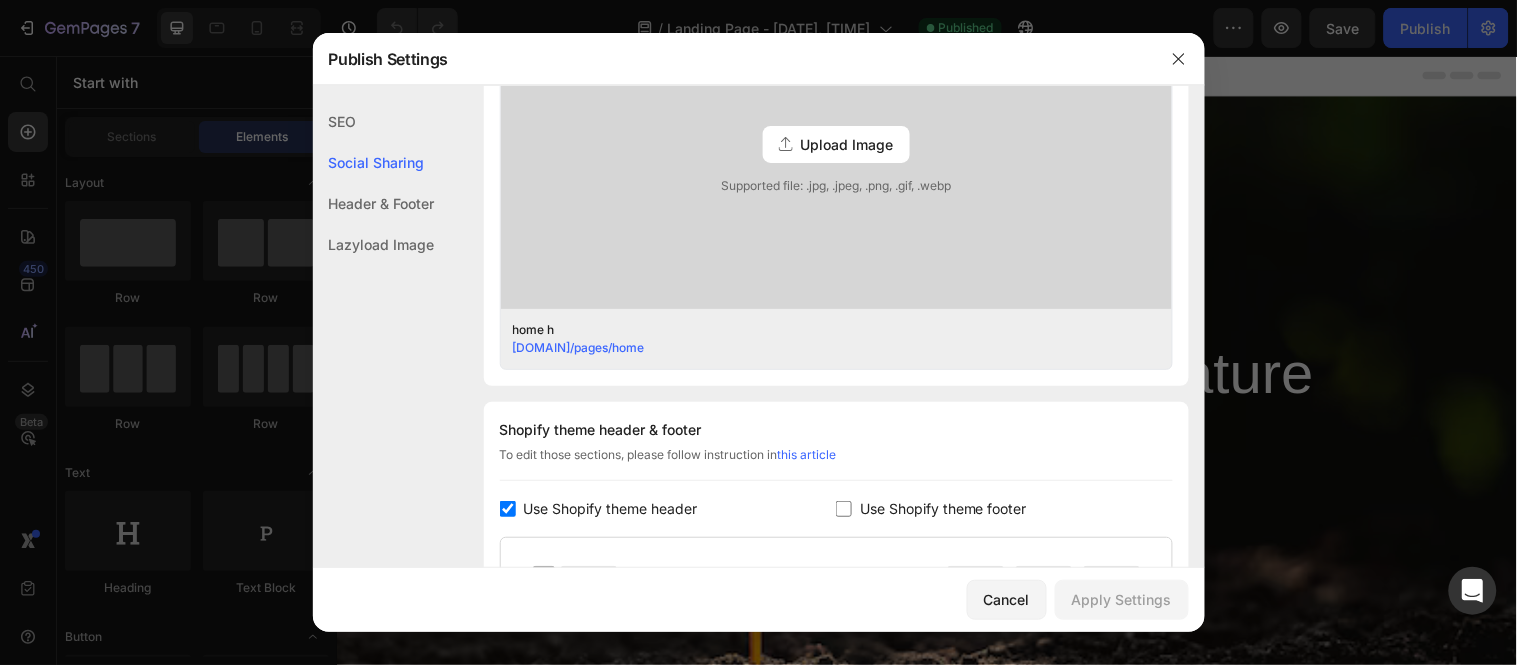 scroll, scrollTop: 456, scrollLeft: 0, axis: vertical 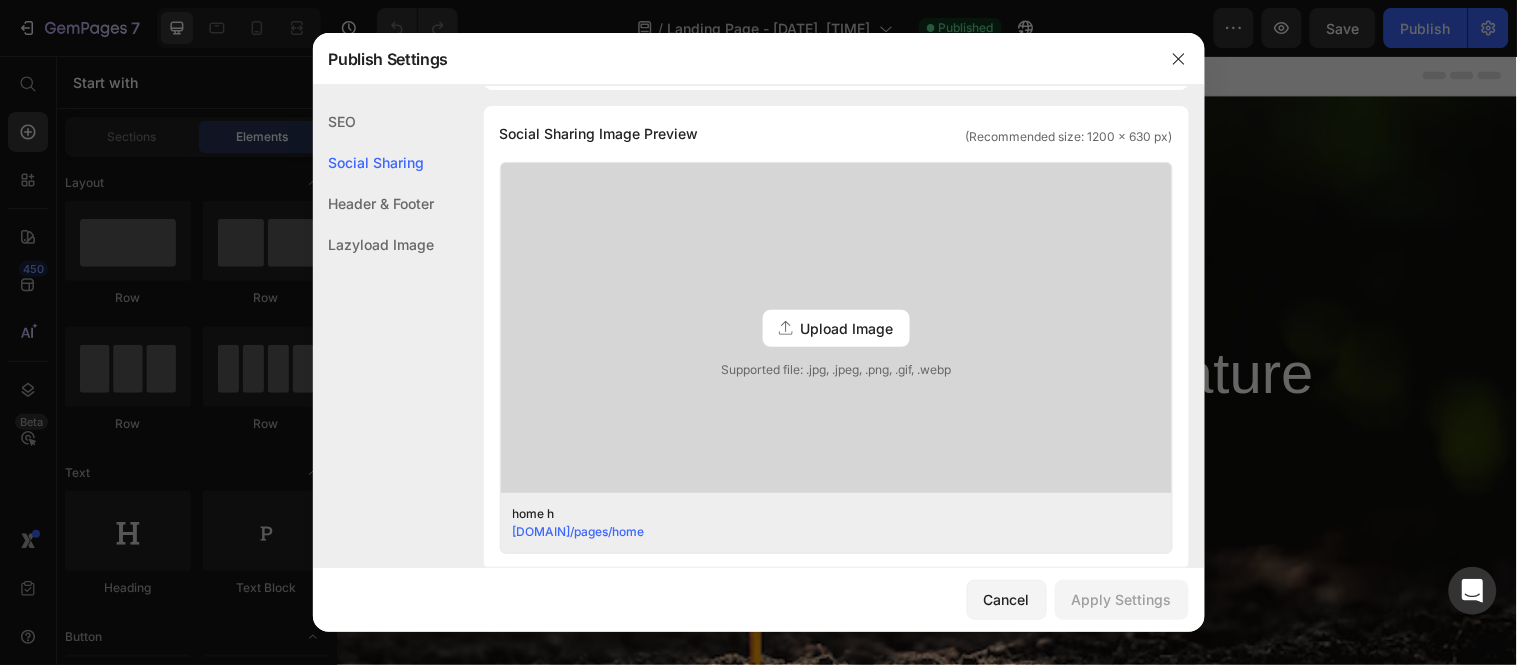 click on "Header & Footer" 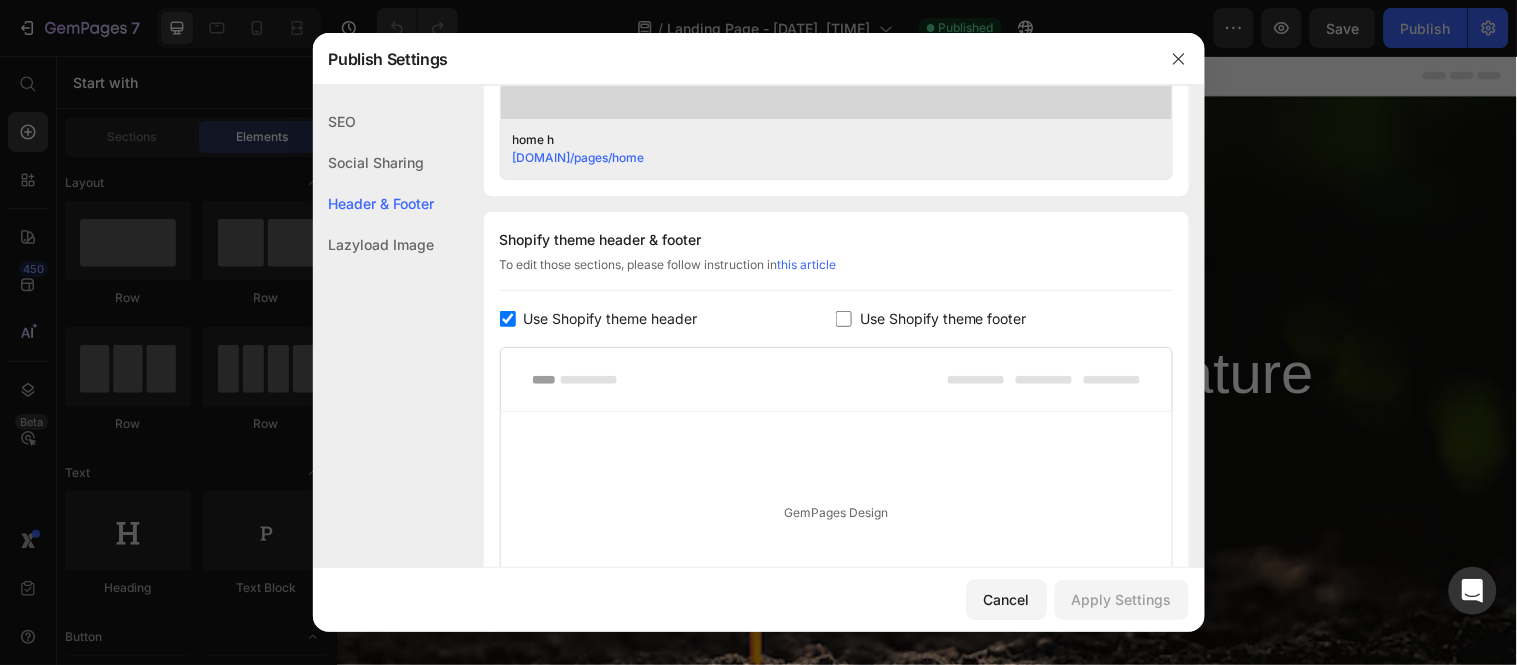 scroll, scrollTop: 936, scrollLeft: 0, axis: vertical 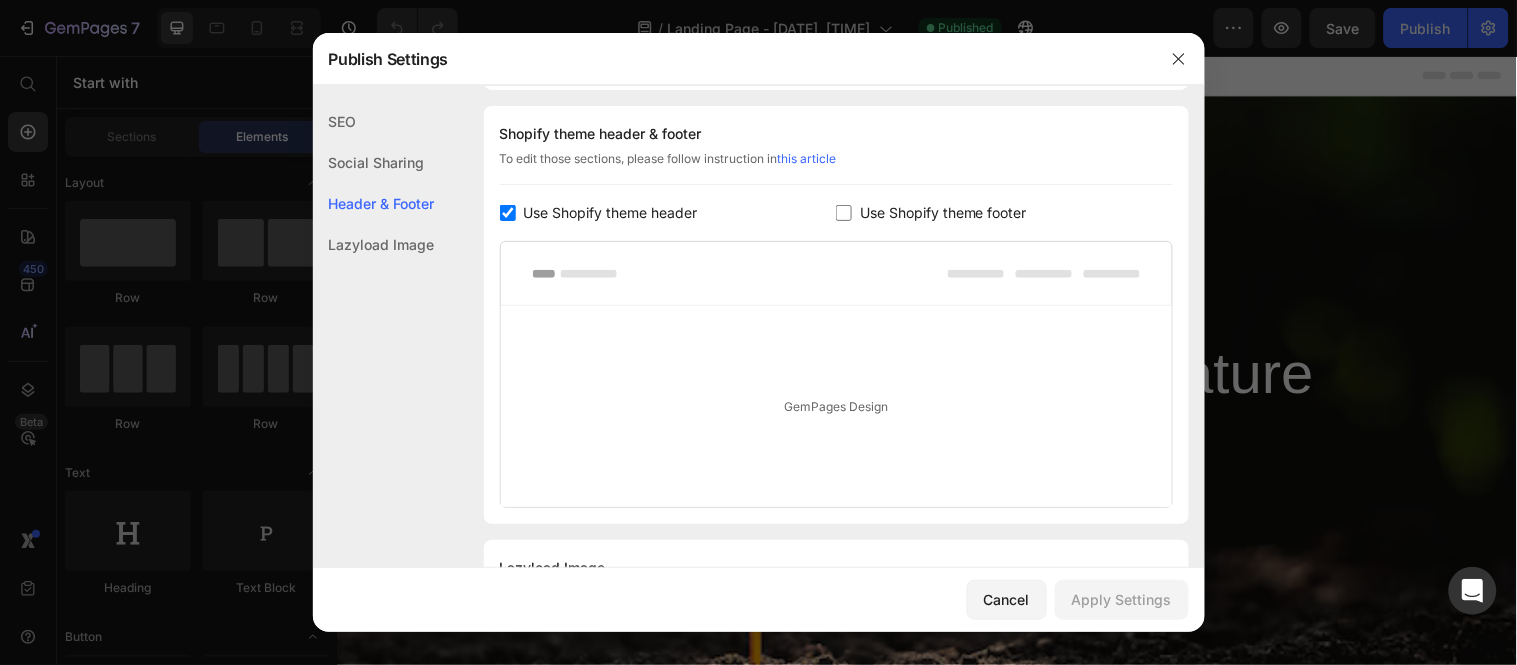 click on "SEO" 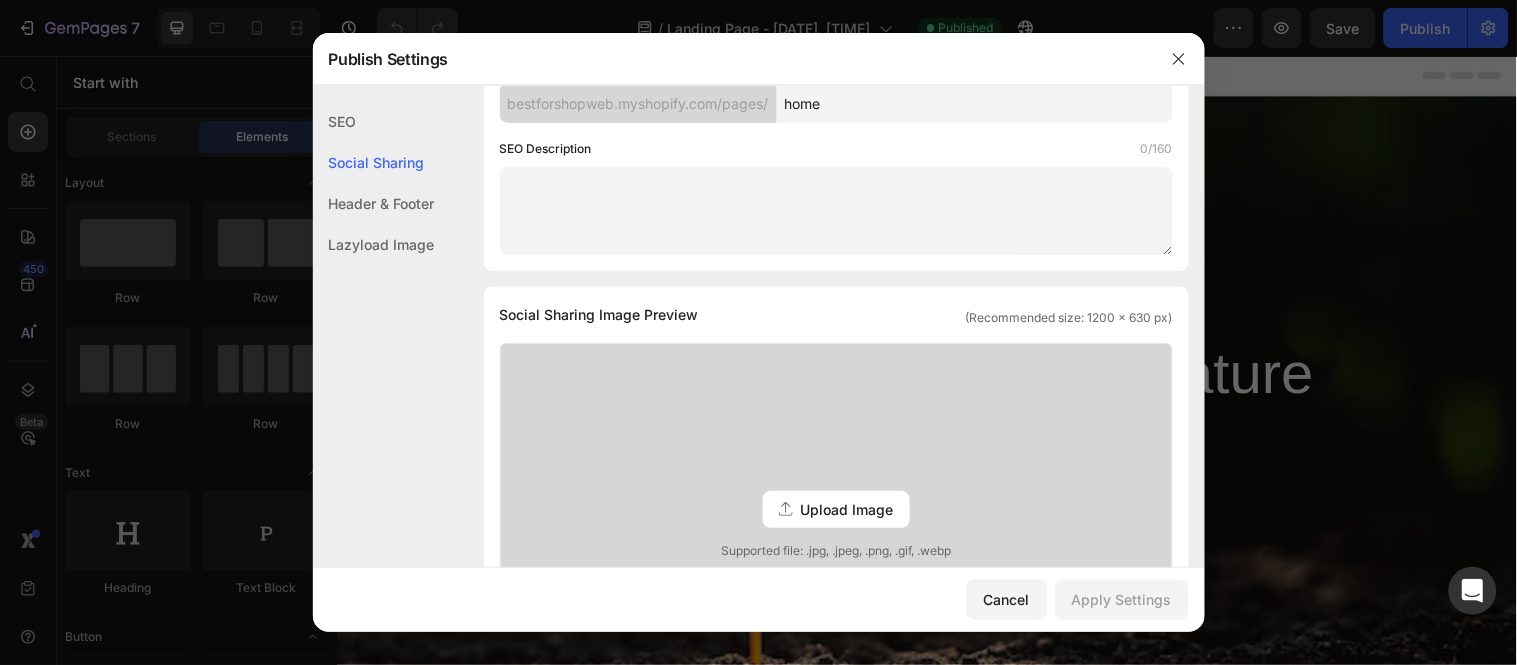 scroll, scrollTop: 0, scrollLeft: 0, axis: both 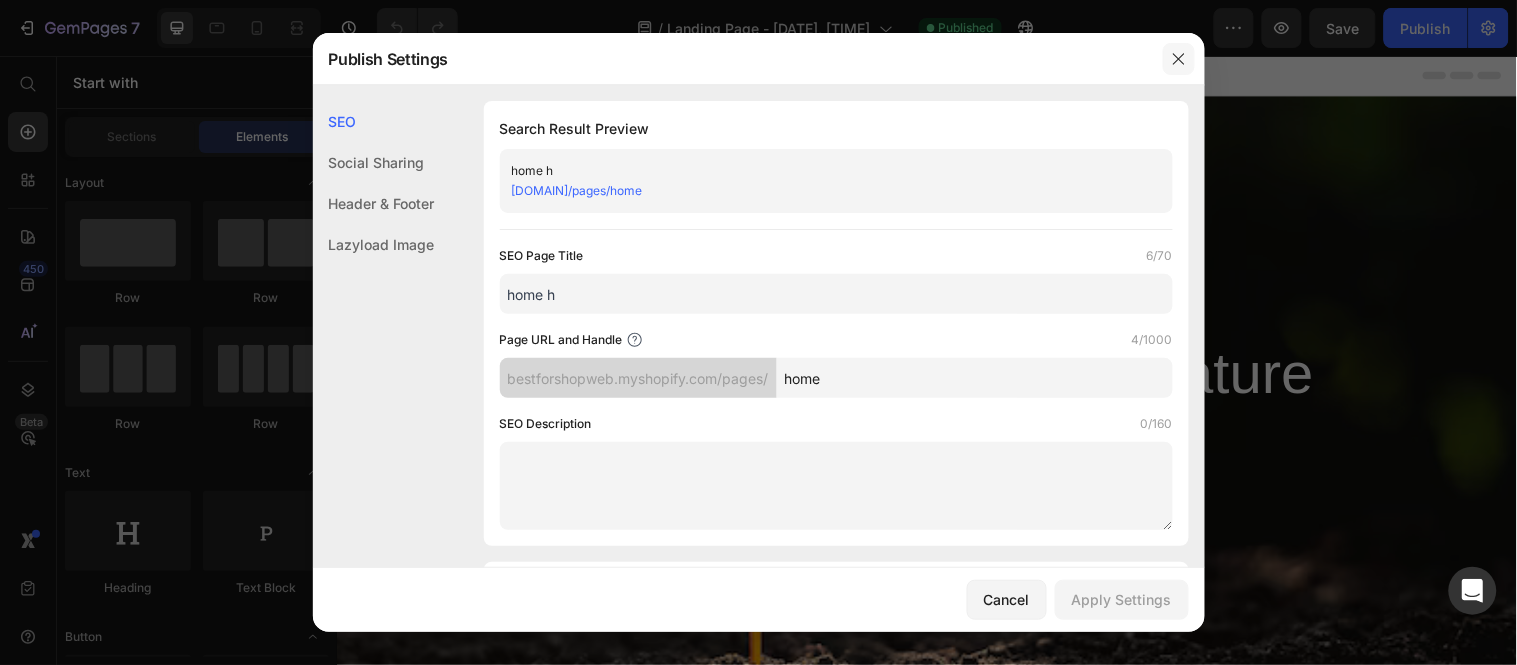 click at bounding box center [1179, 59] 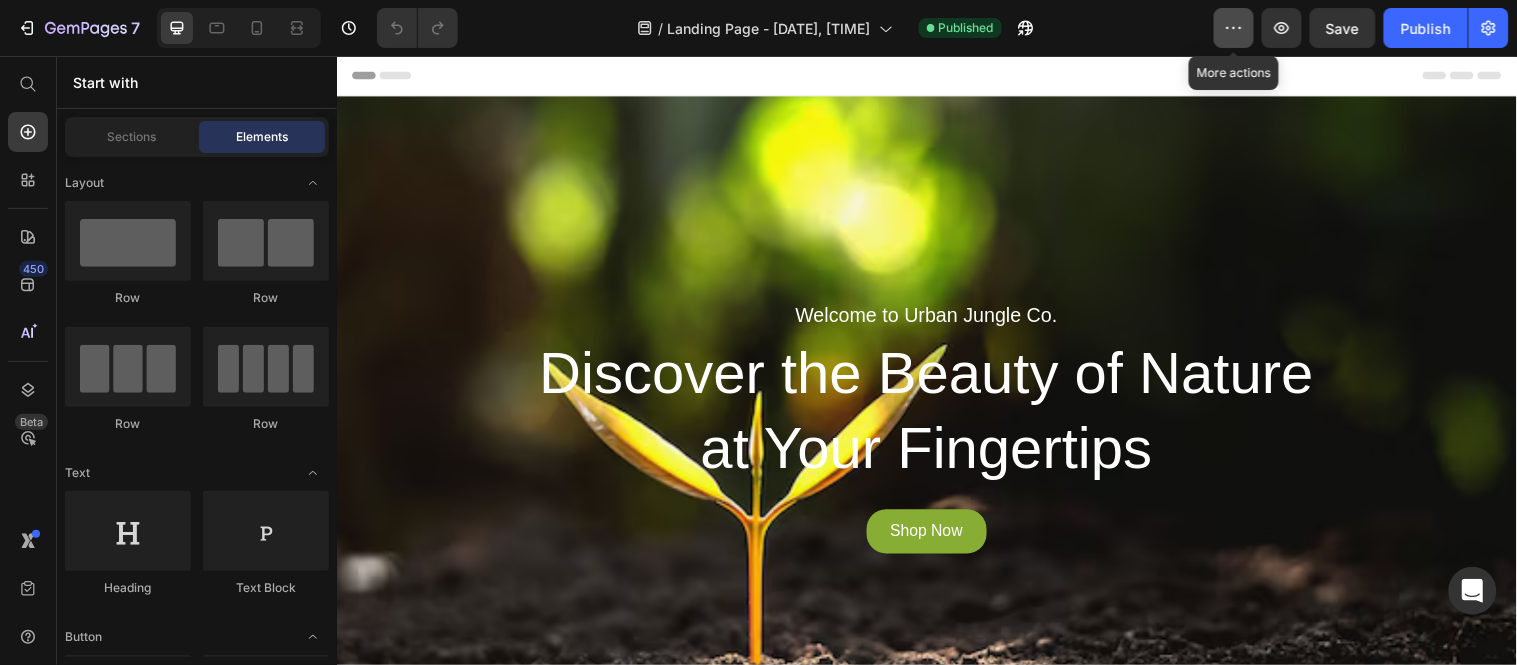 click 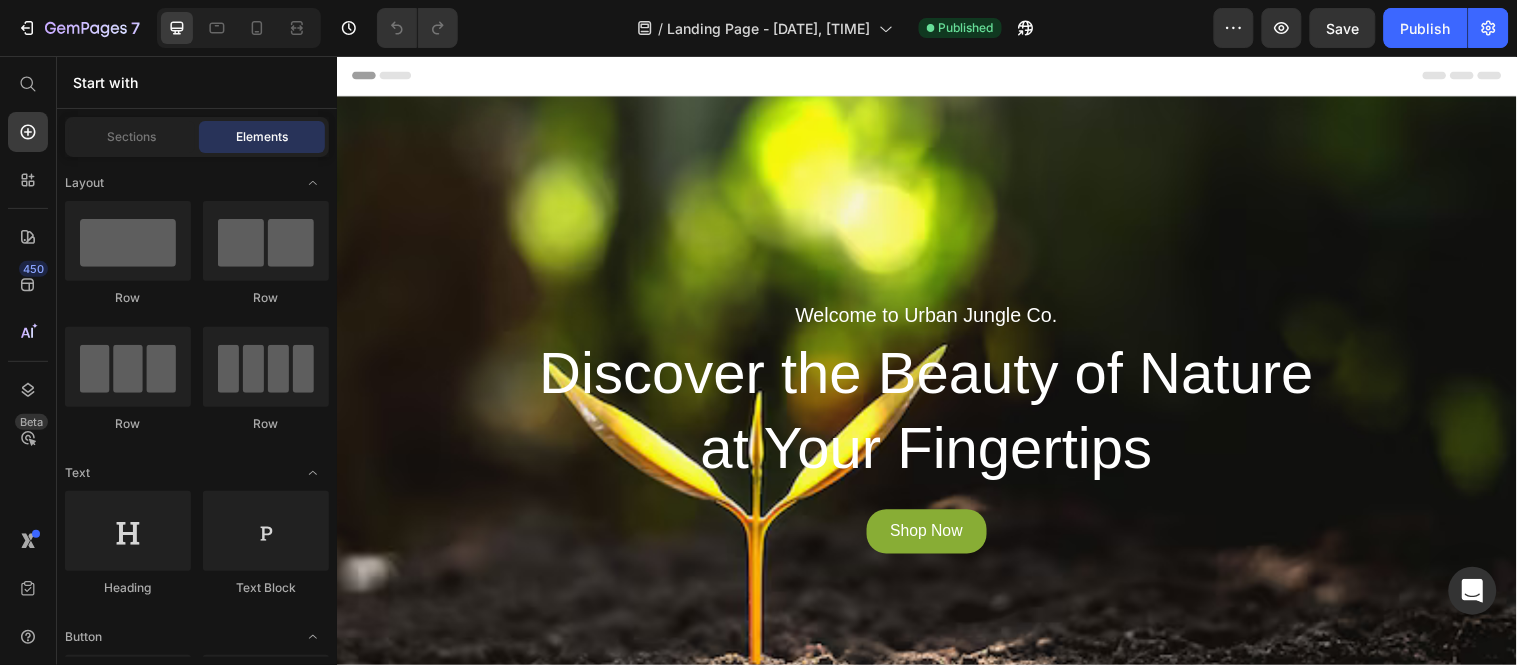 click on "/  Landing Page - Jul 12, 18:05:30 Published" 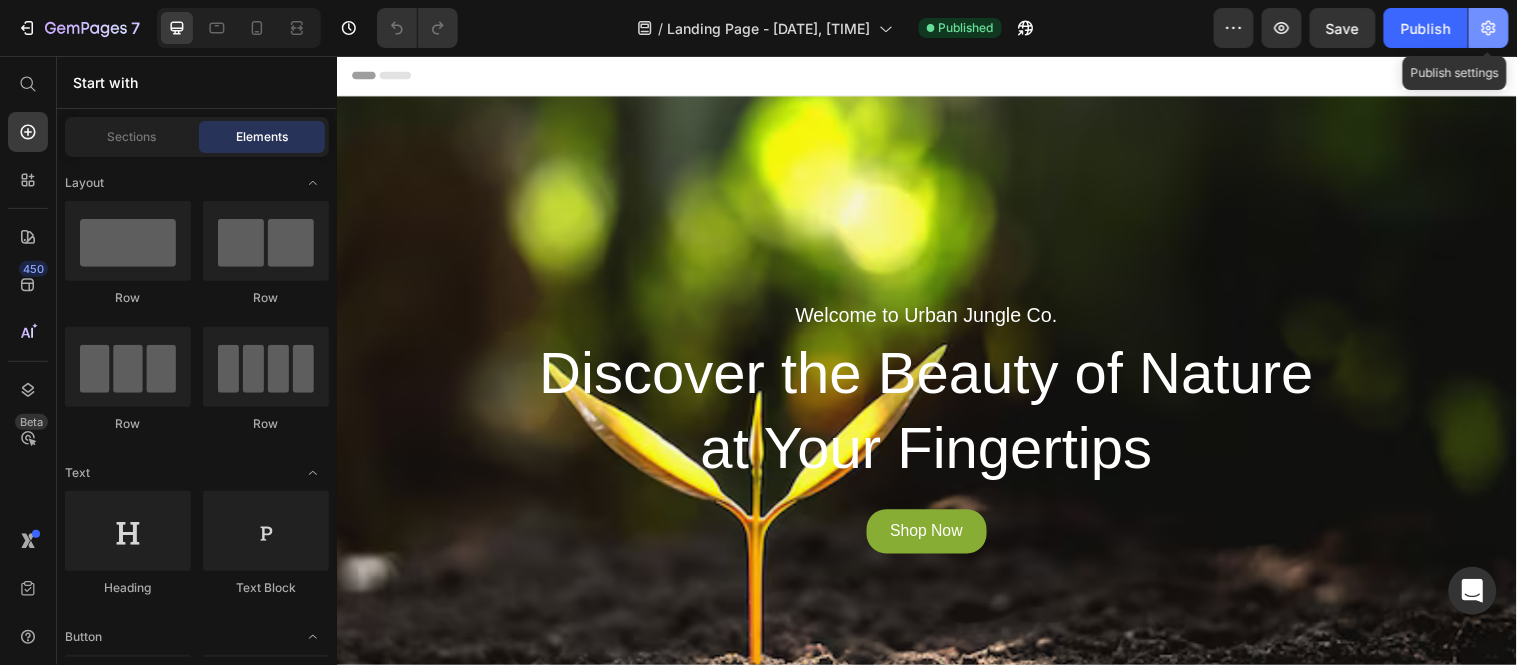 click 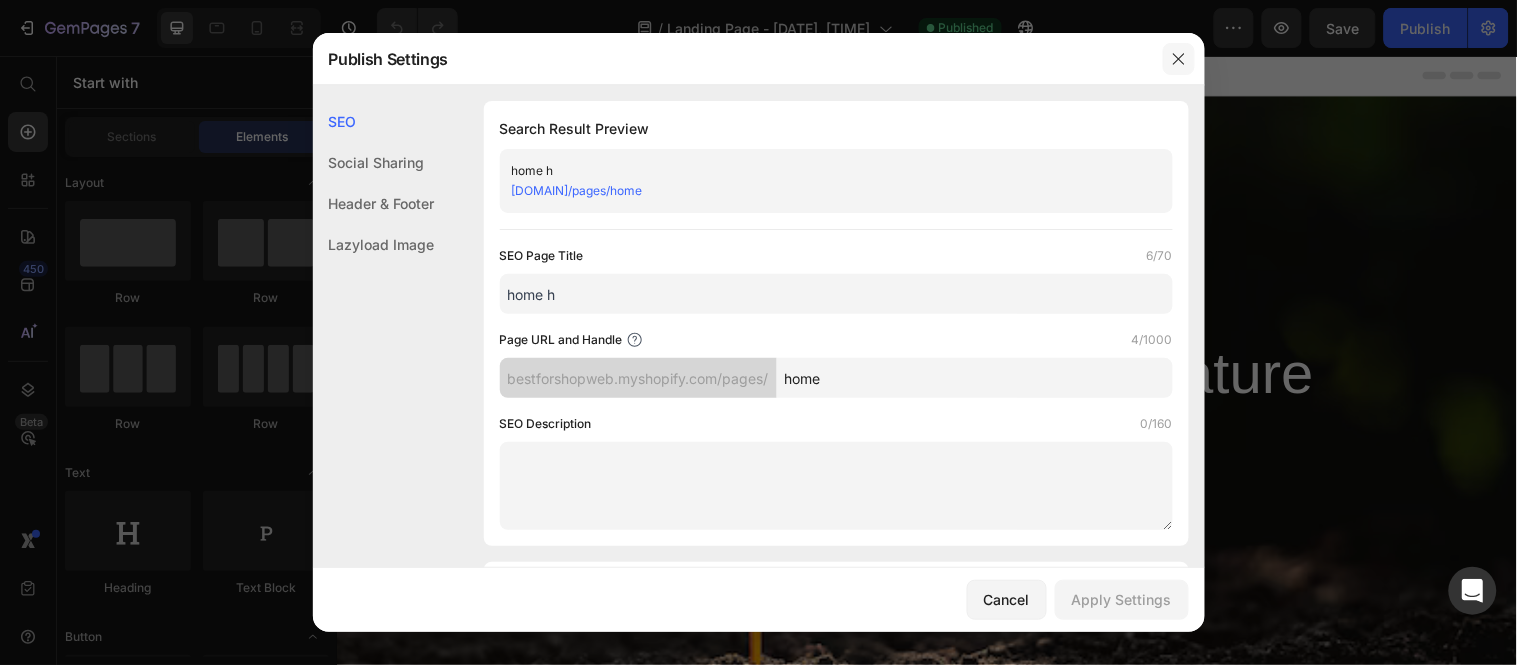 click 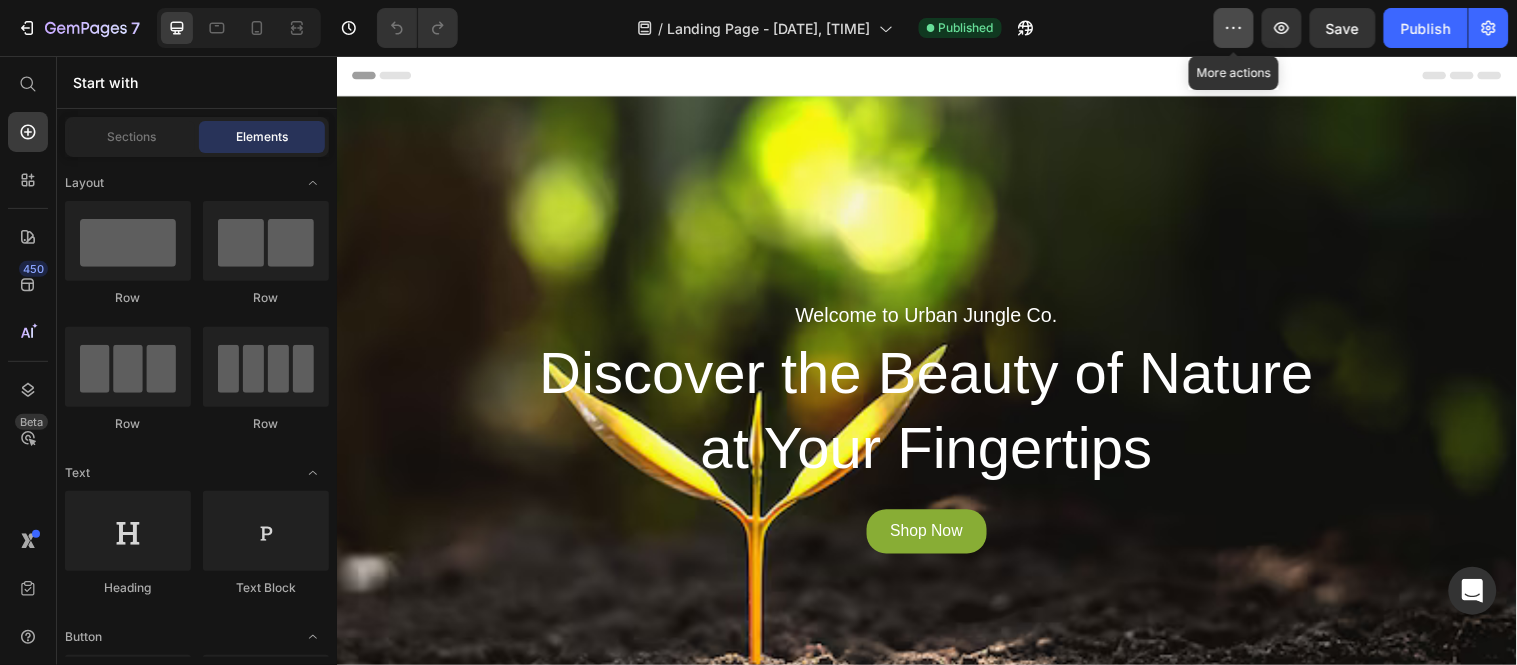 click 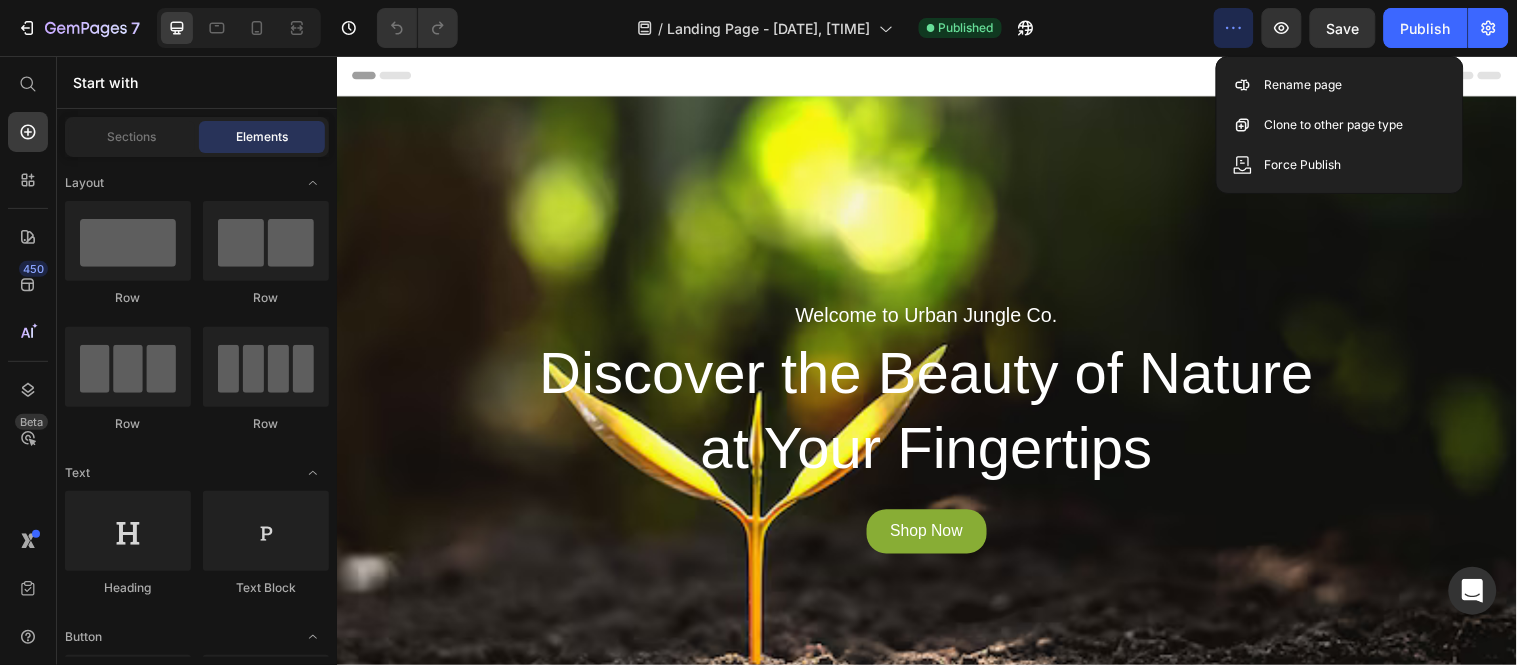 click on "/  Landing Page - Jul 12, 18:05:30 Published" 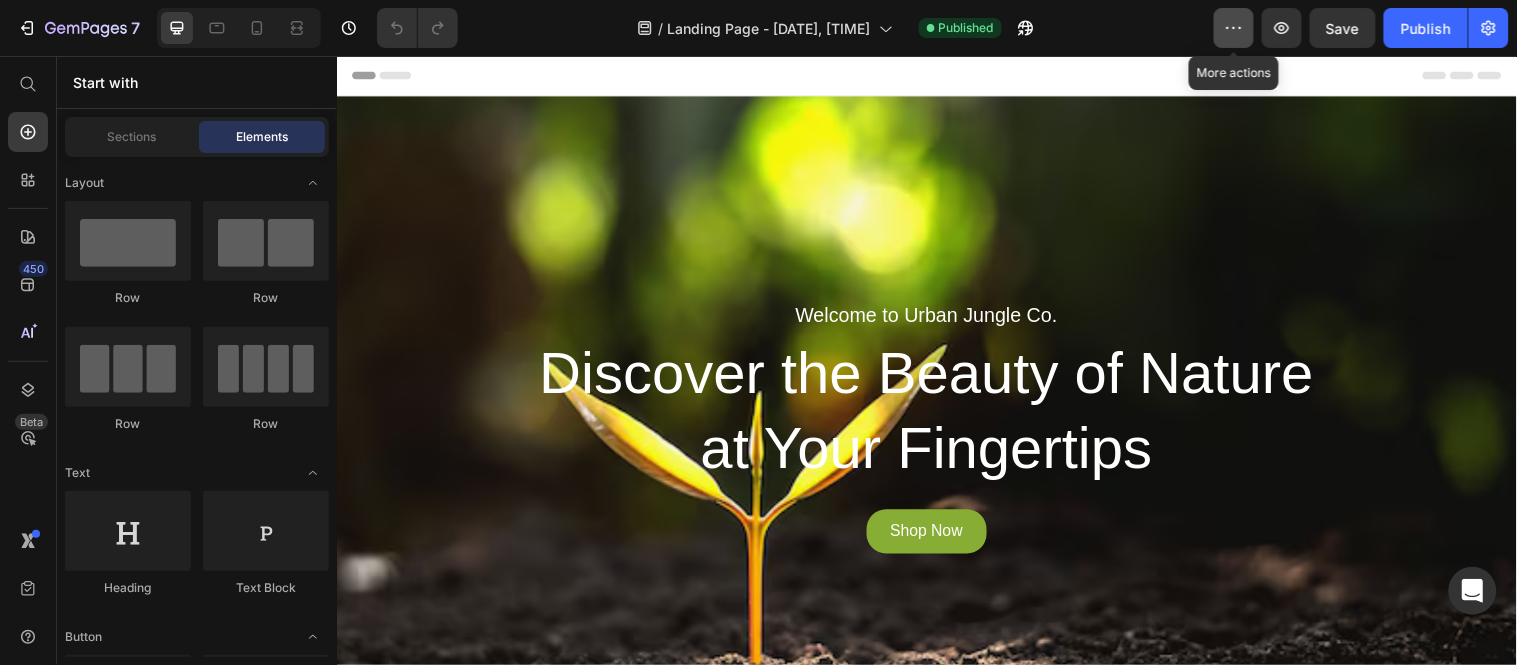 click 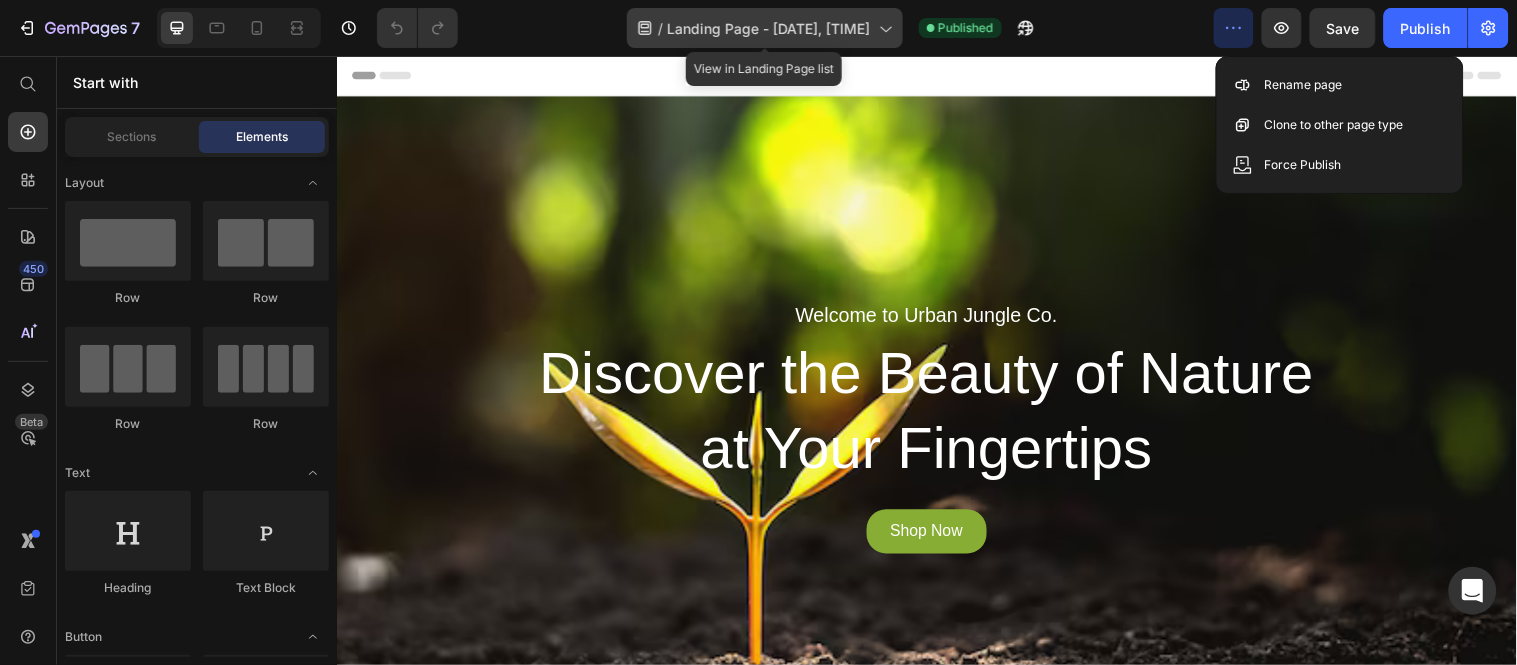 click on "Landing Page - [DATE] [TIME]" at bounding box center (769, 28) 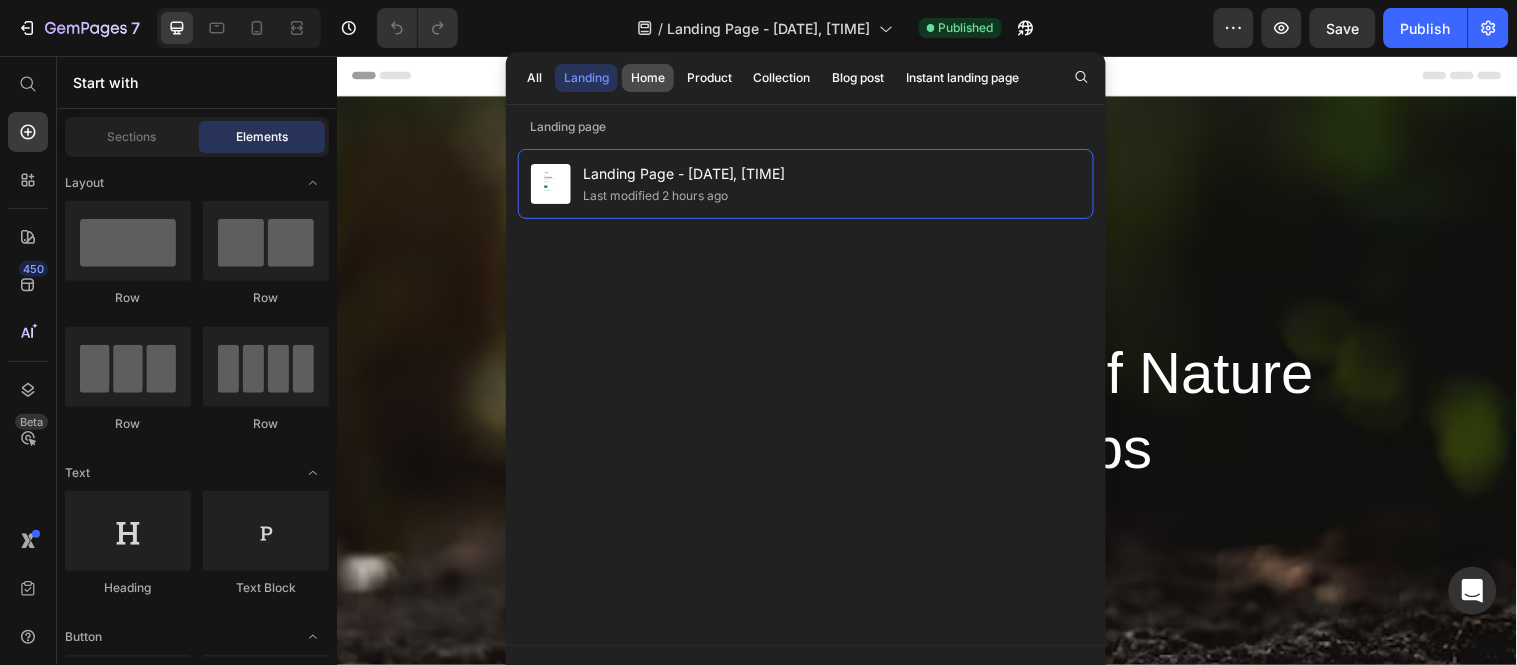 click on "Home" 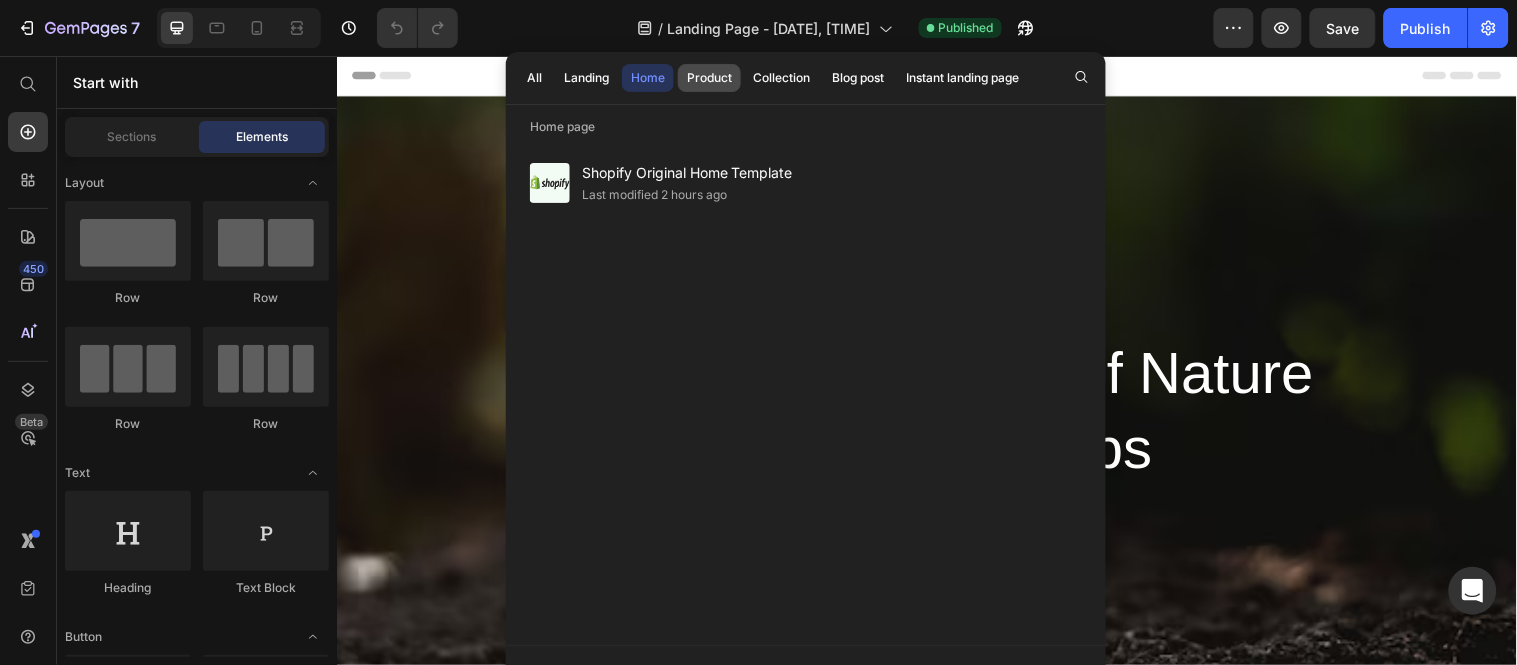 click on "Product" at bounding box center (709, 78) 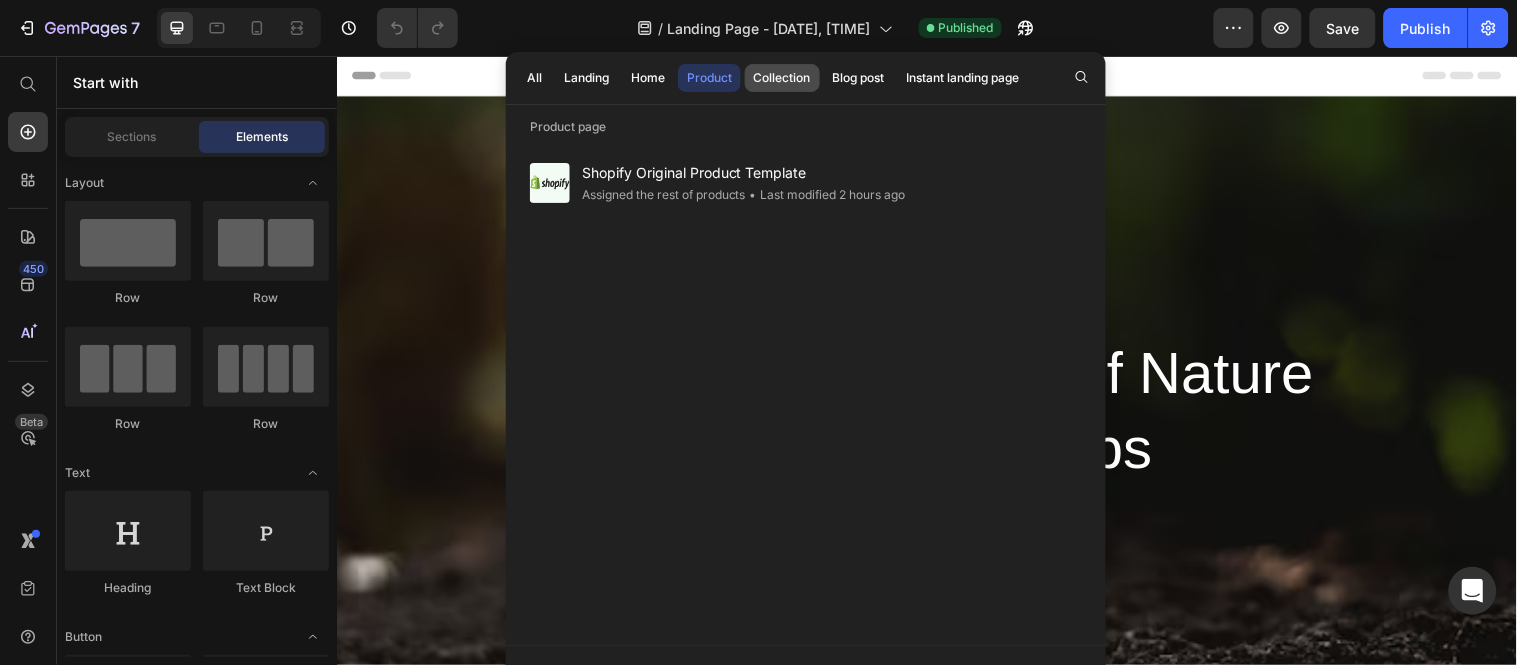 click on "Collection" at bounding box center (782, 78) 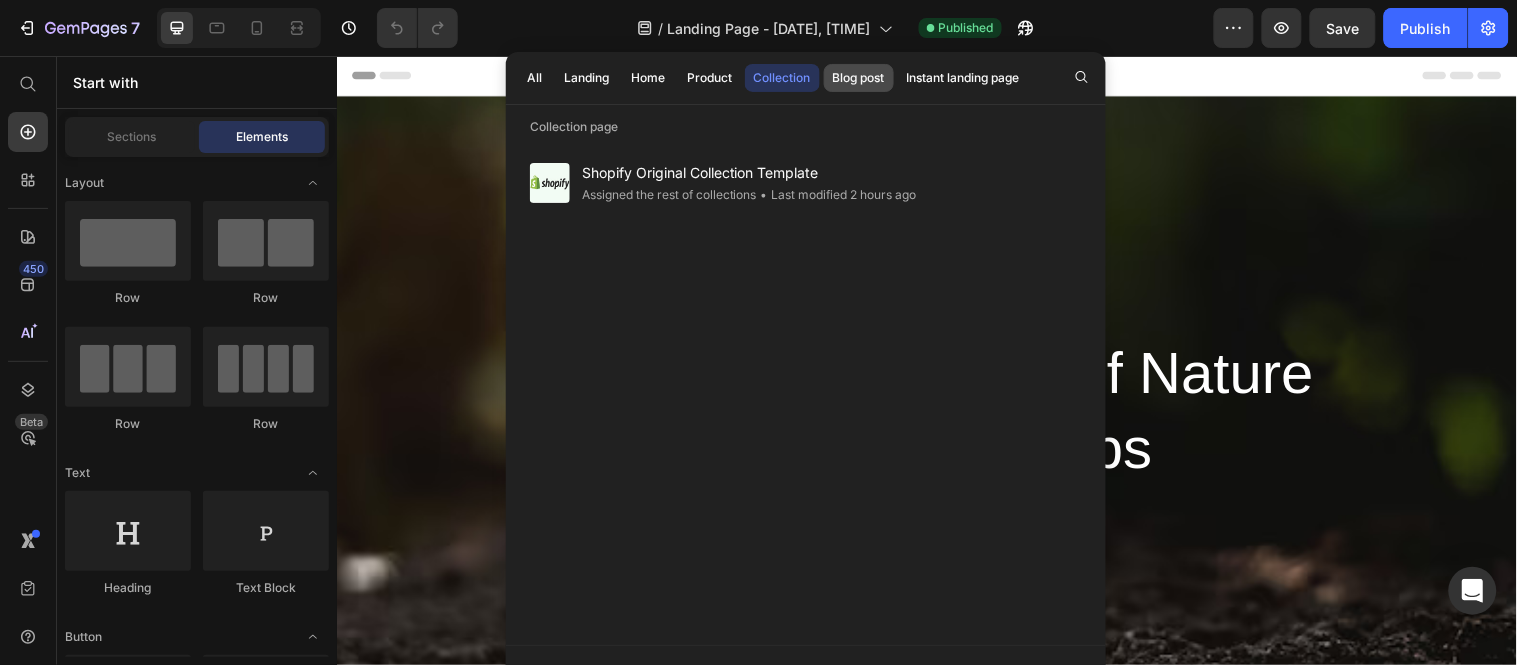 click on "Blog post" at bounding box center (859, 78) 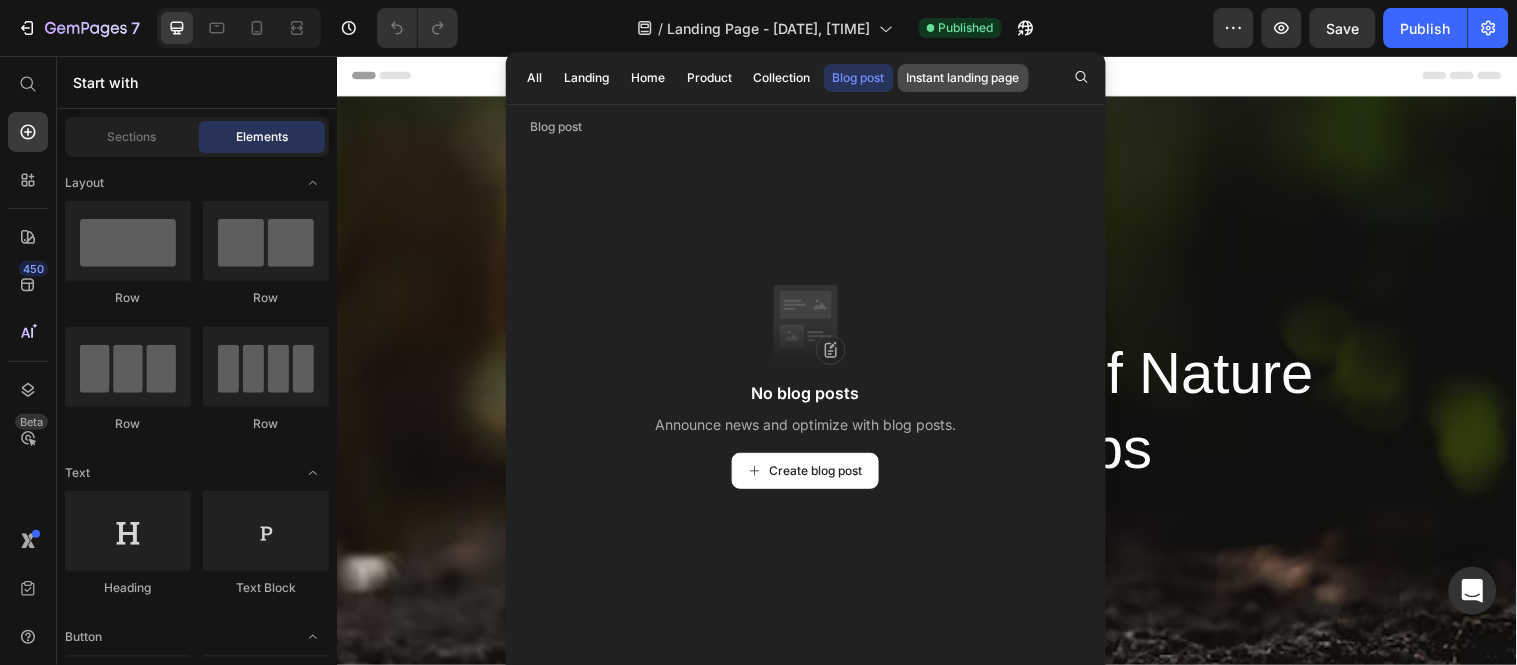 click on "Instant landing page" at bounding box center [963, 78] 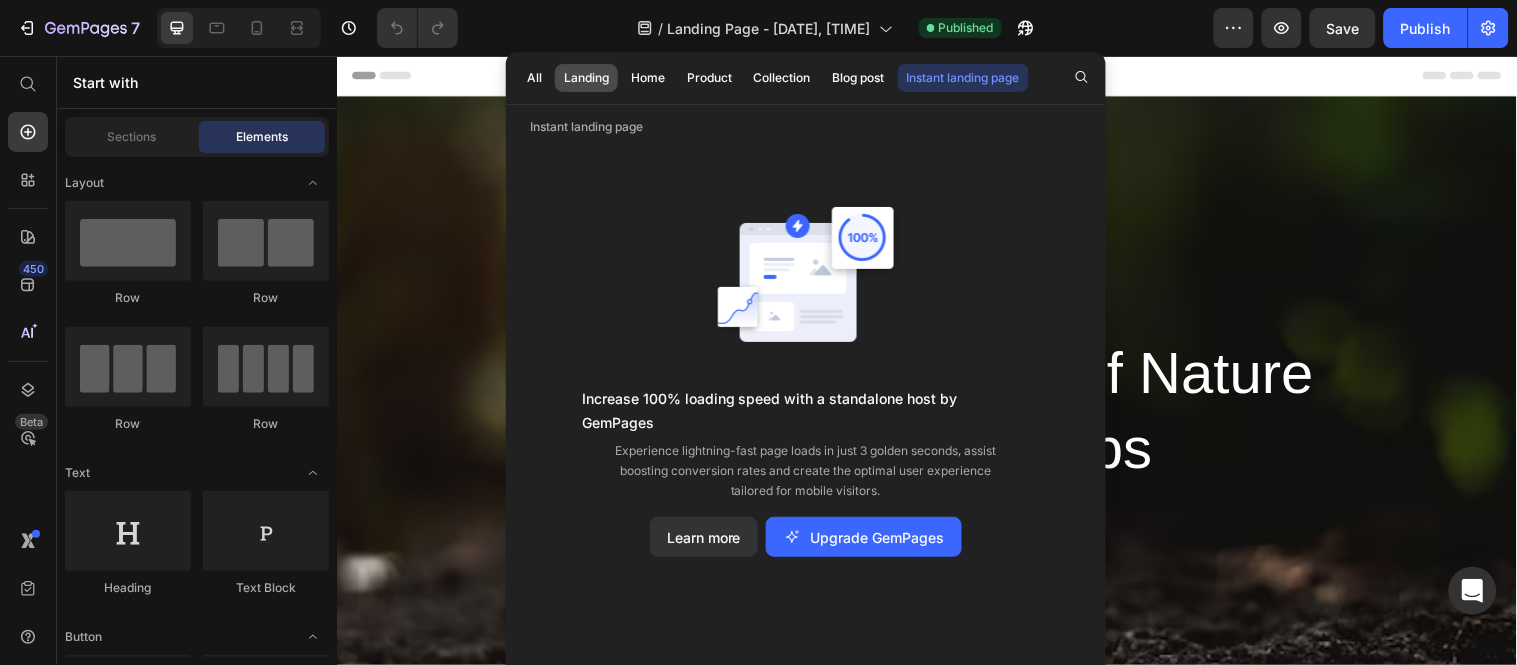 click on "Landing" at bounding box center (586, 78) 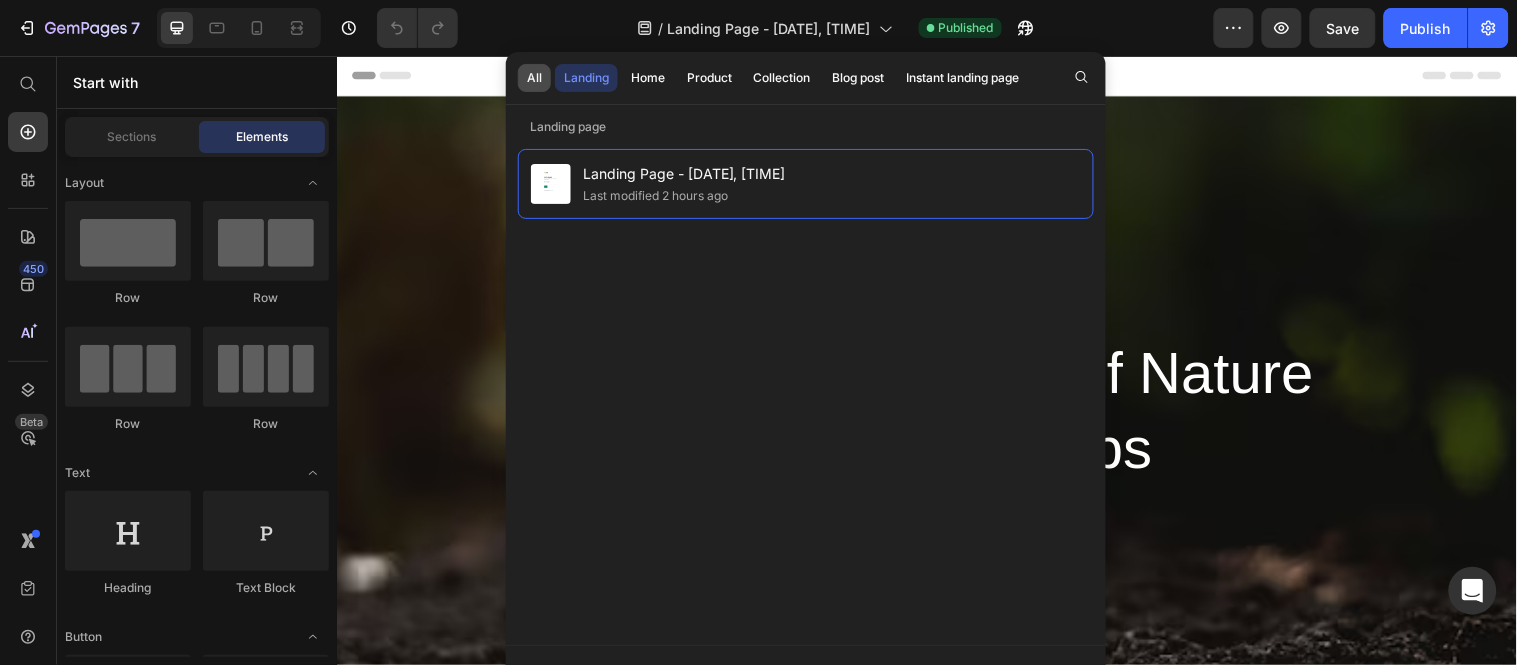 click on "All" at bounding box center [534, 78] 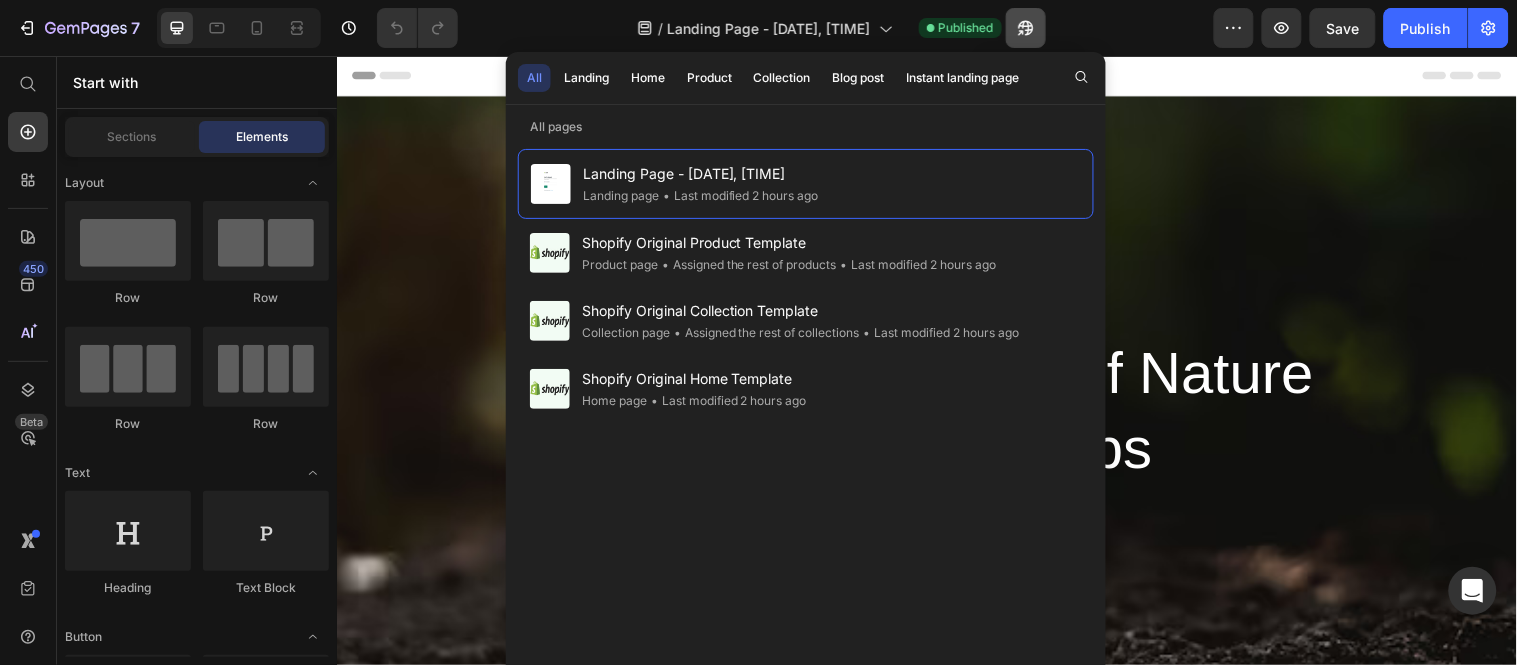 click 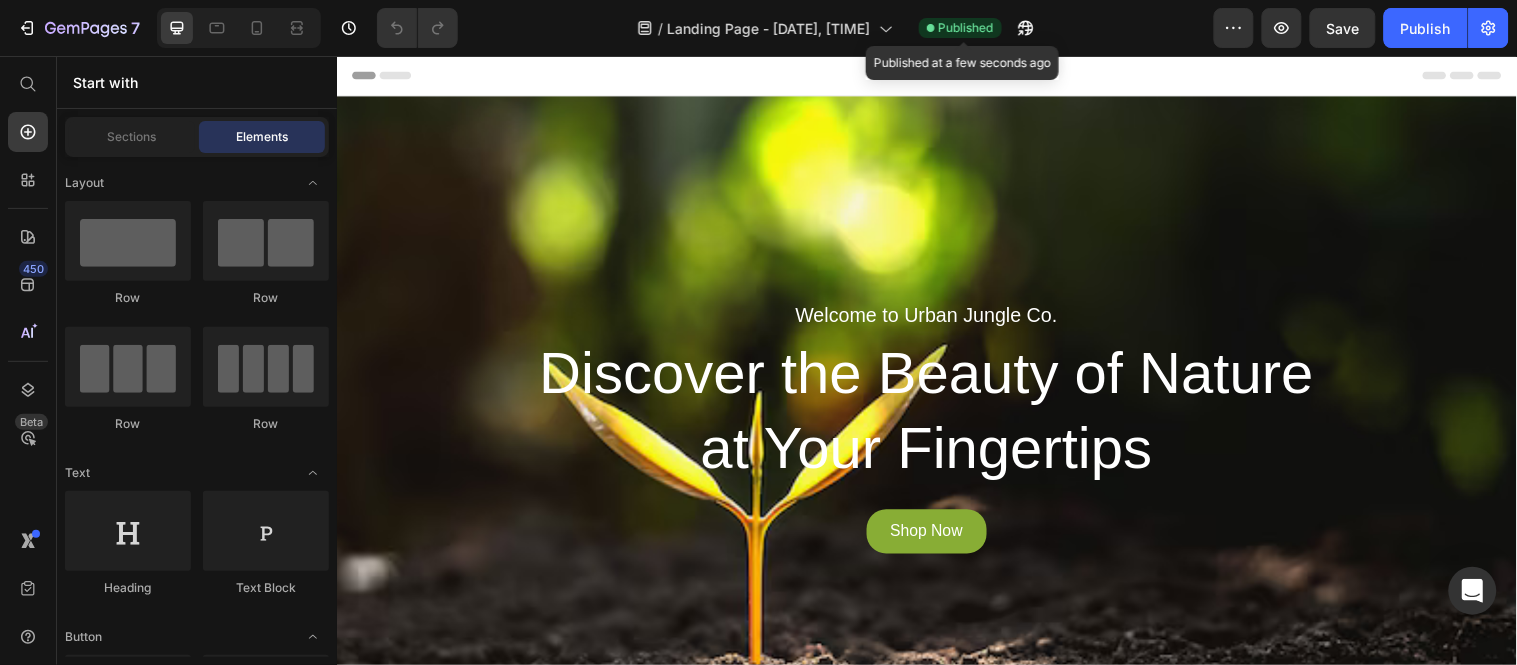 click on "Published" at bounding box center (966, 28) 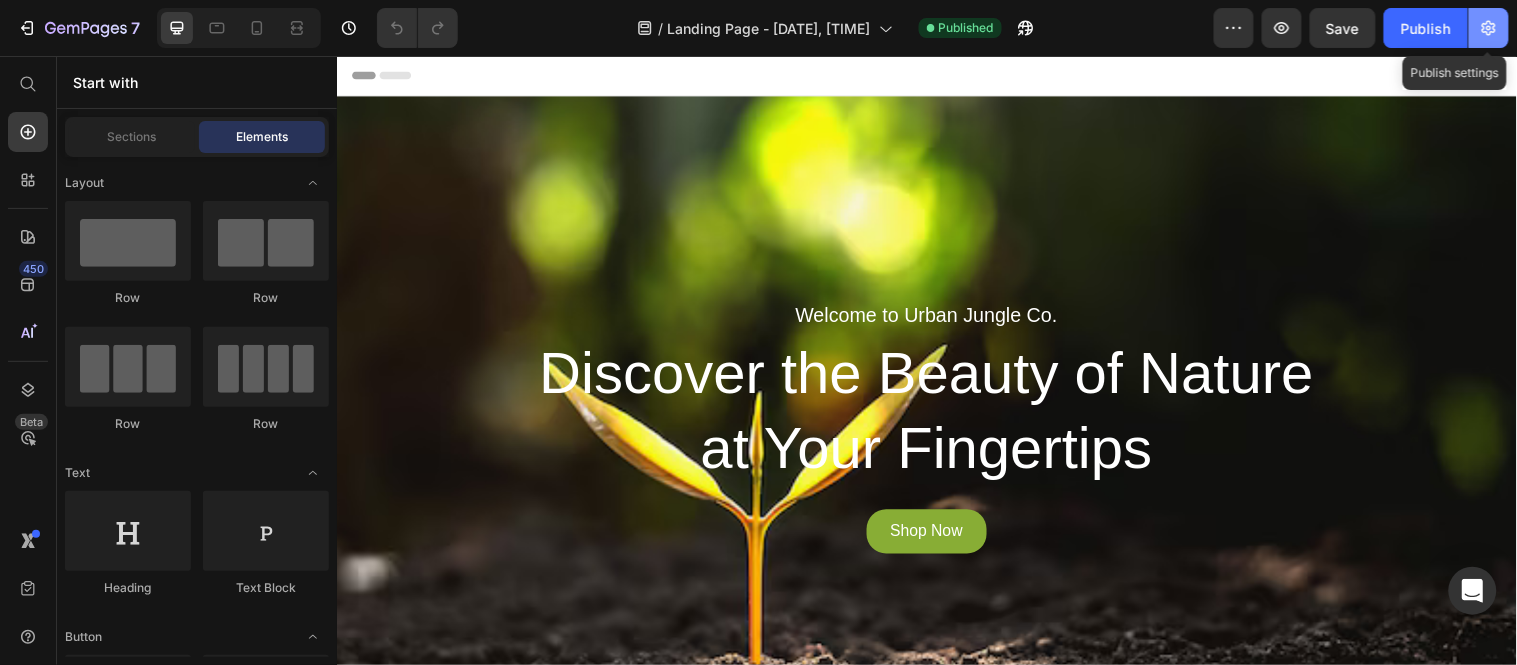 click 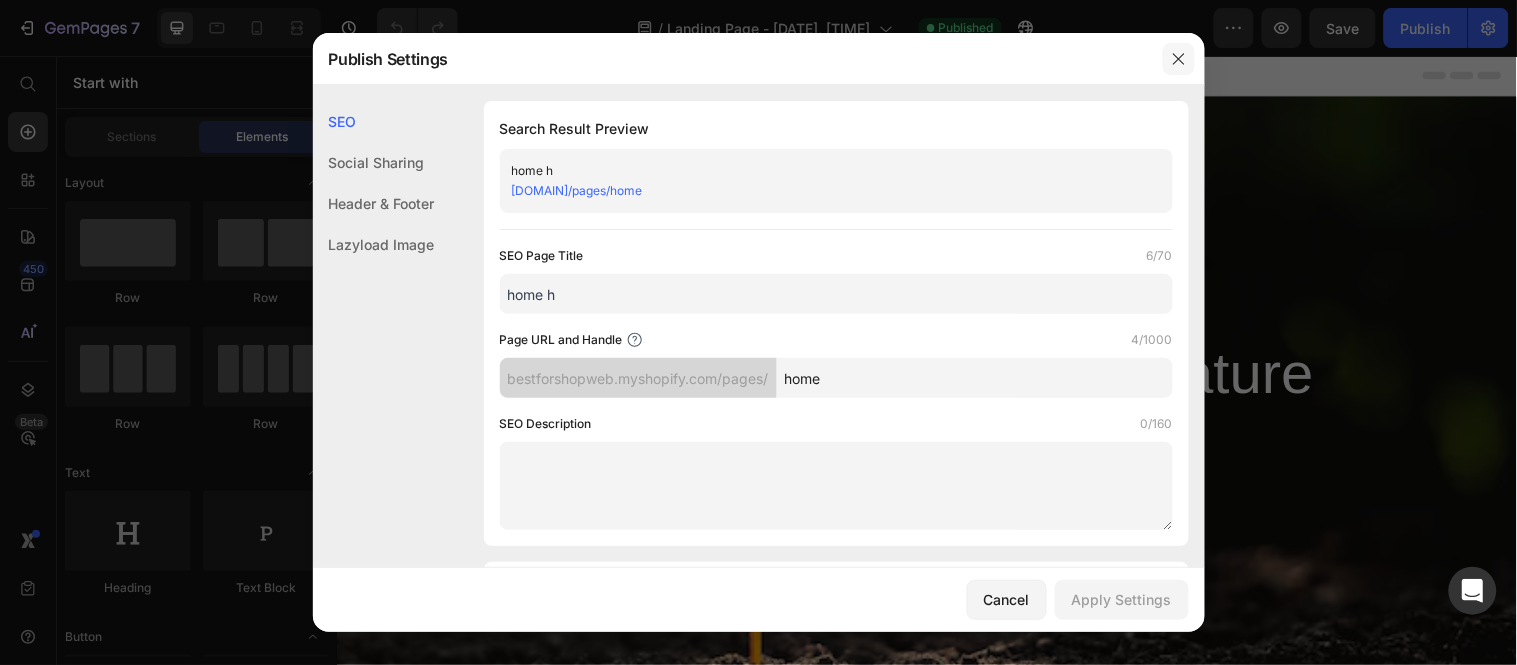 click 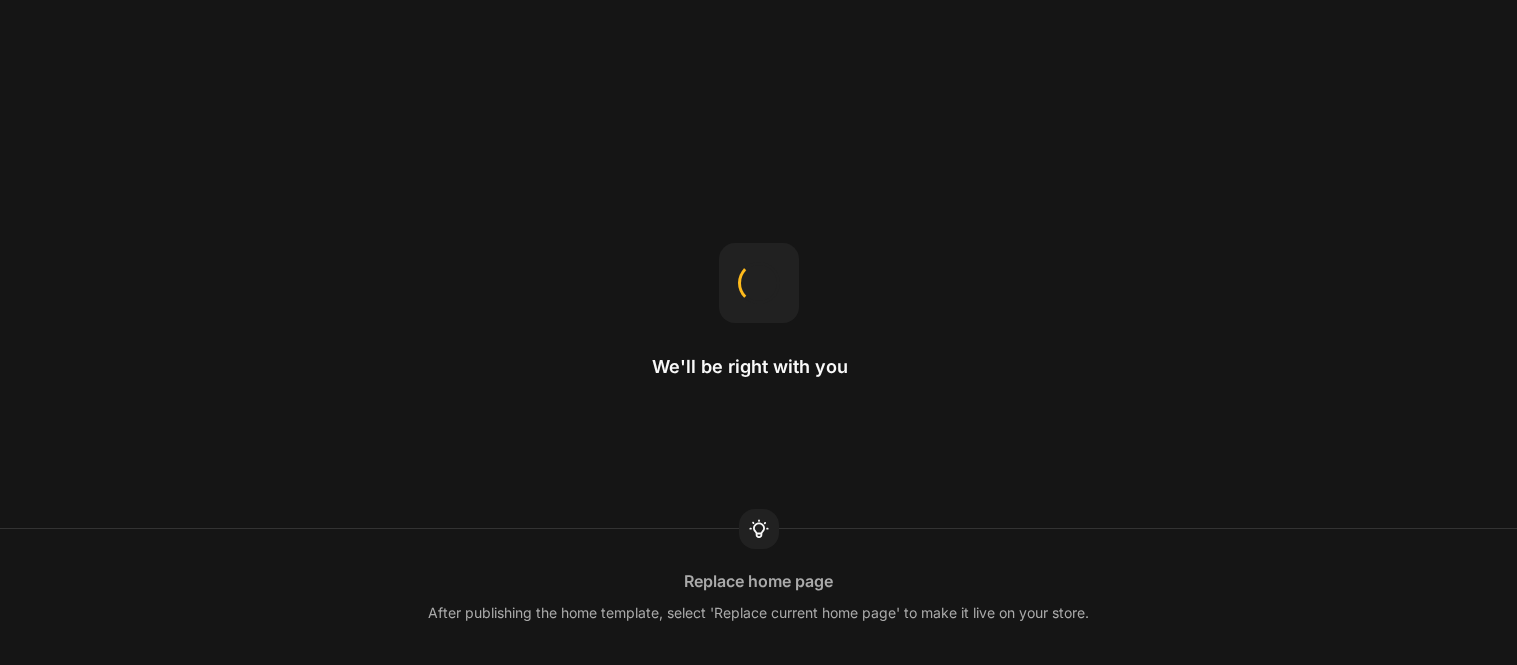 scroll, scrollTop: 0, scrollLeft: 0, axis: both 